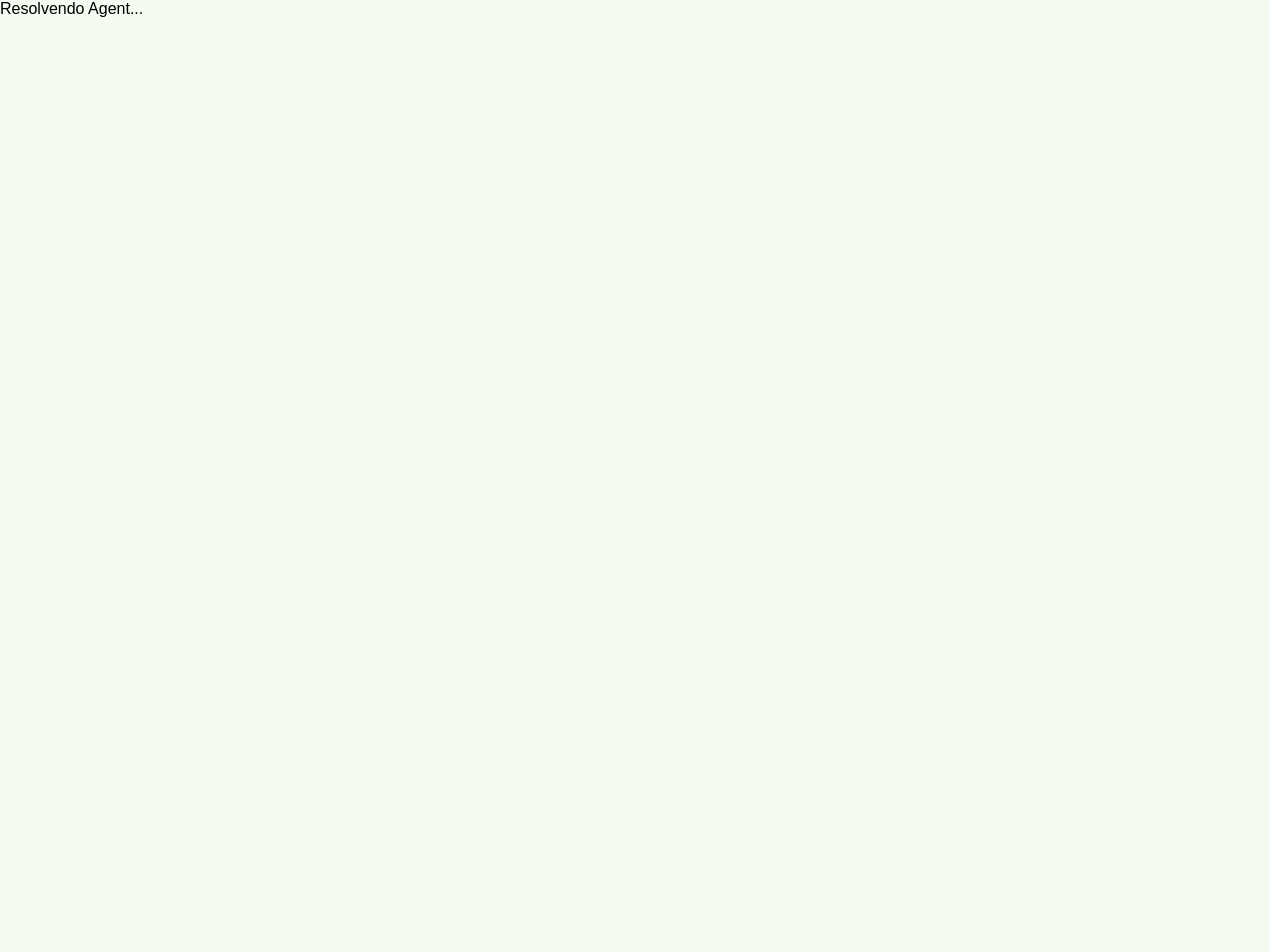 scroll, scrollTop: 0, scrollLeft: 0, axis: both 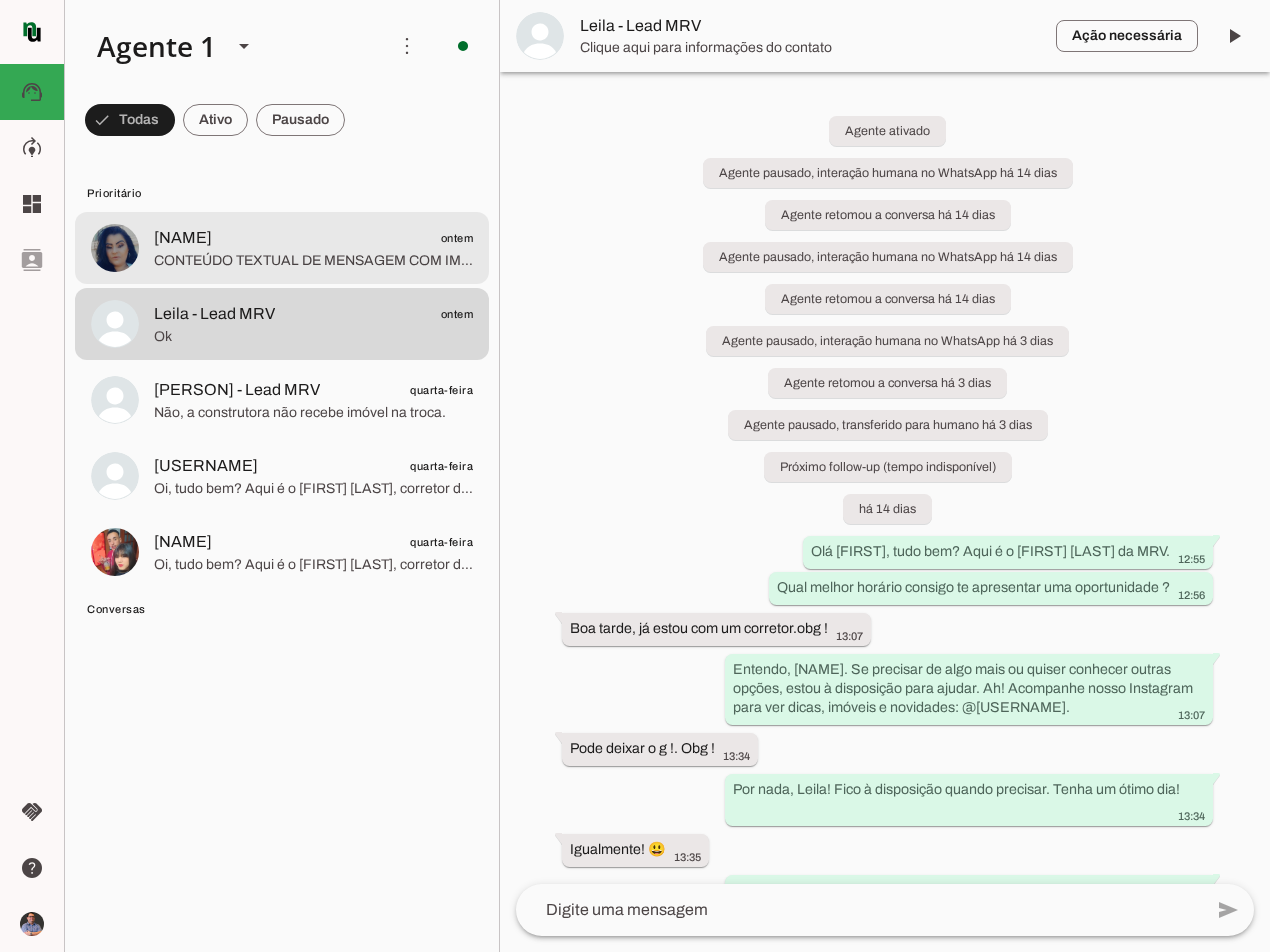 click on "[NAME]" 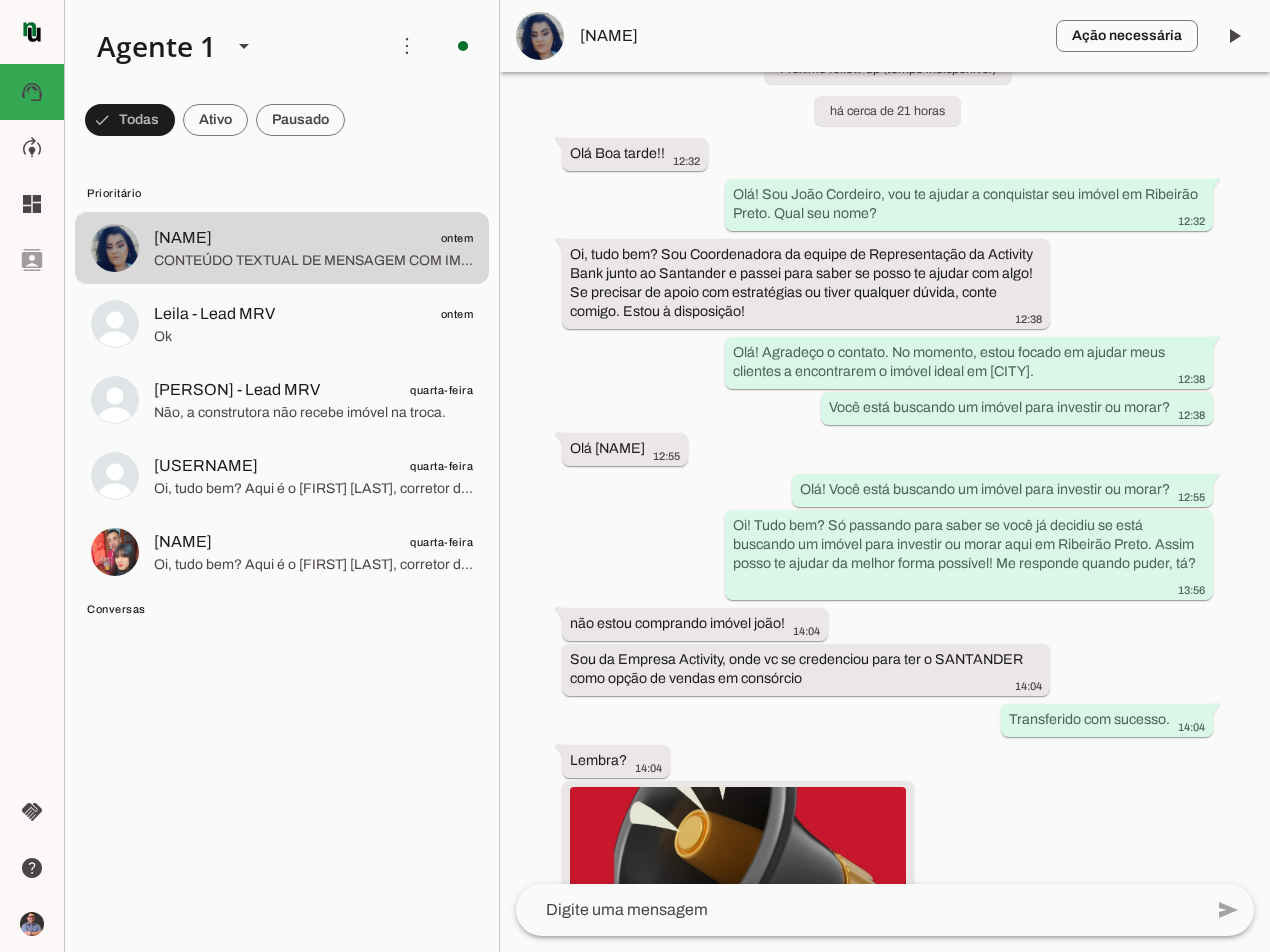 scroll, scrollTop: 462, scrollLeft: 0, axis: vertical 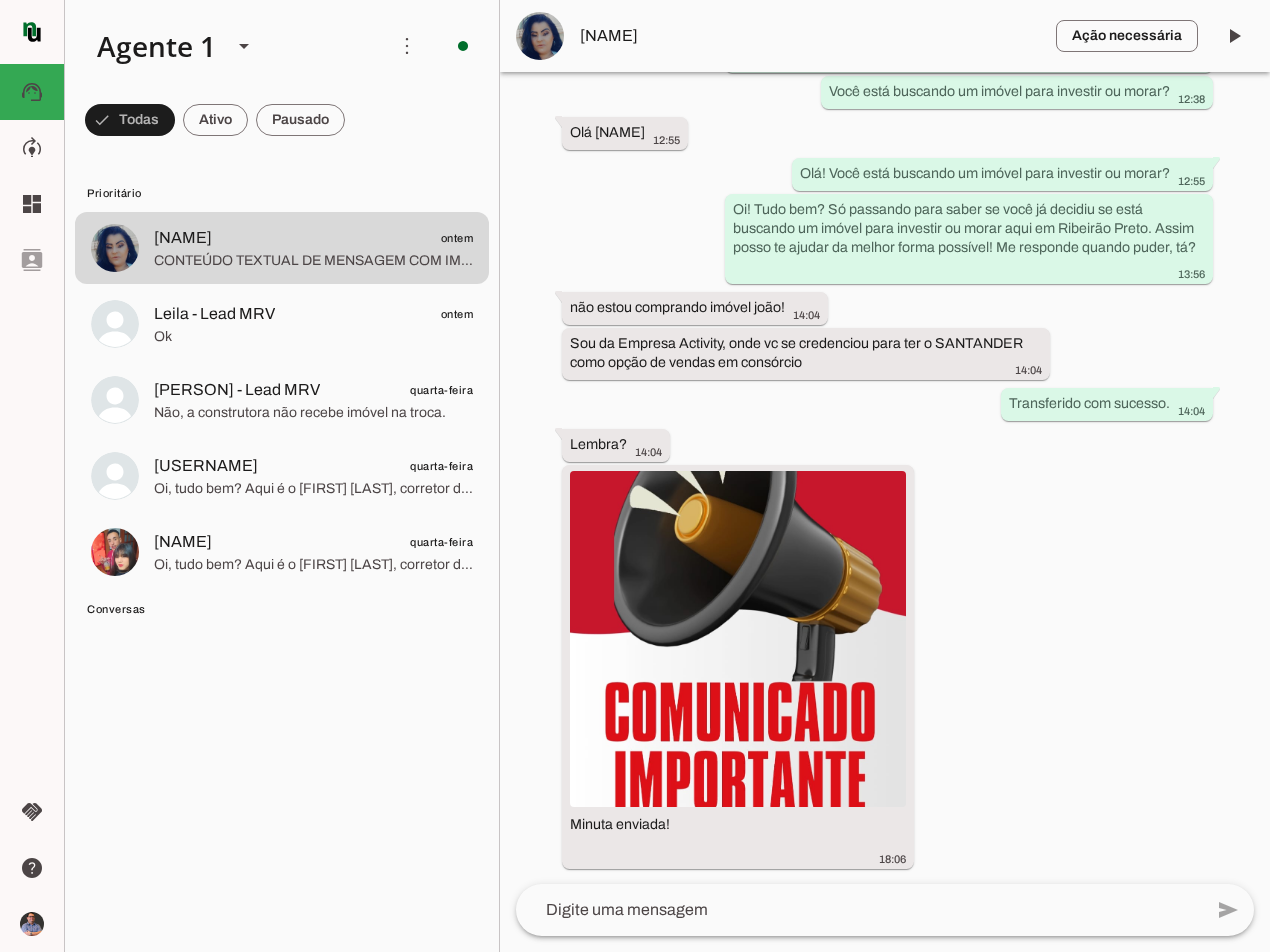click 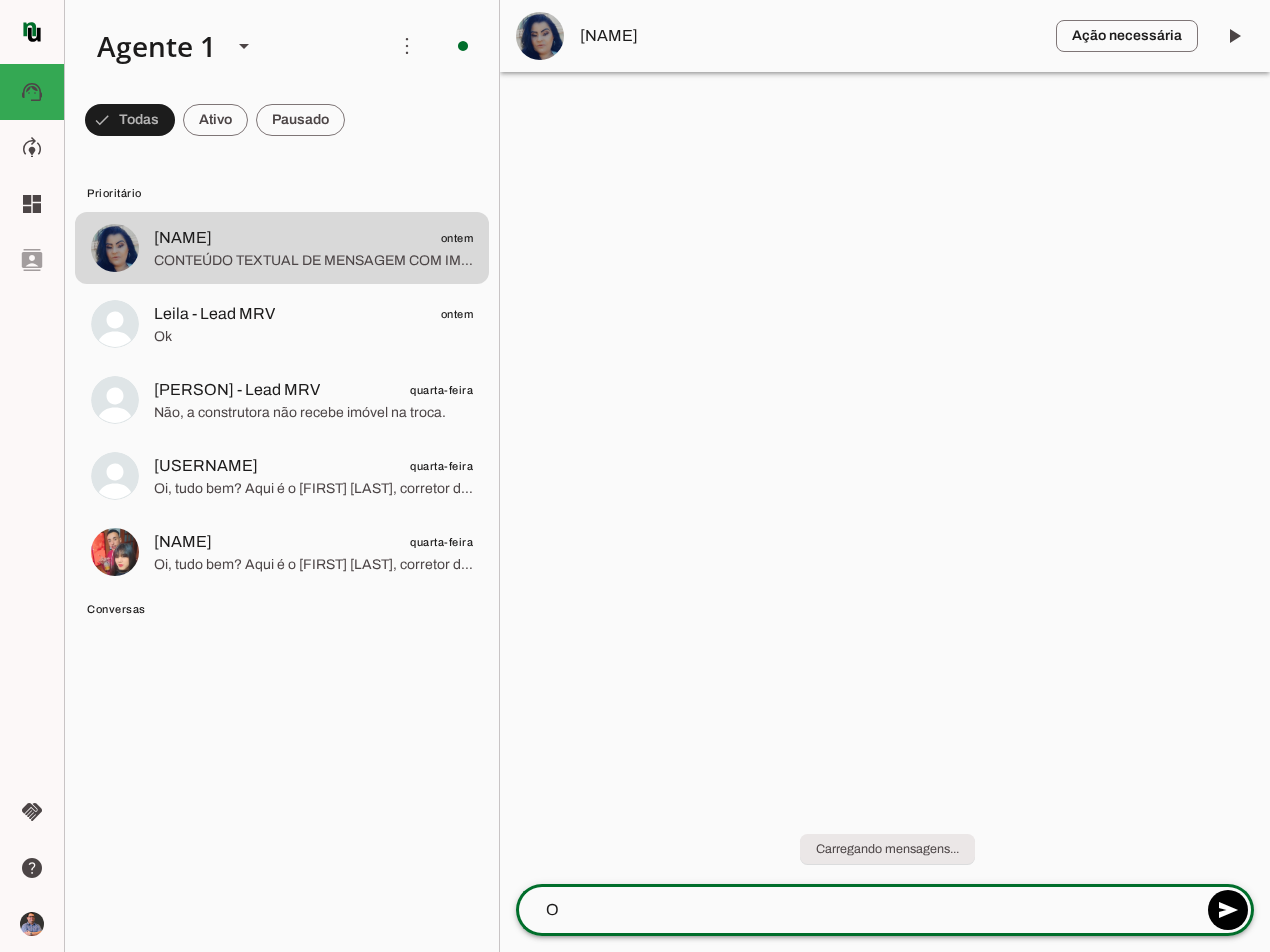scroll, scrollTop: 0, scrollLeft: 0, axis: both 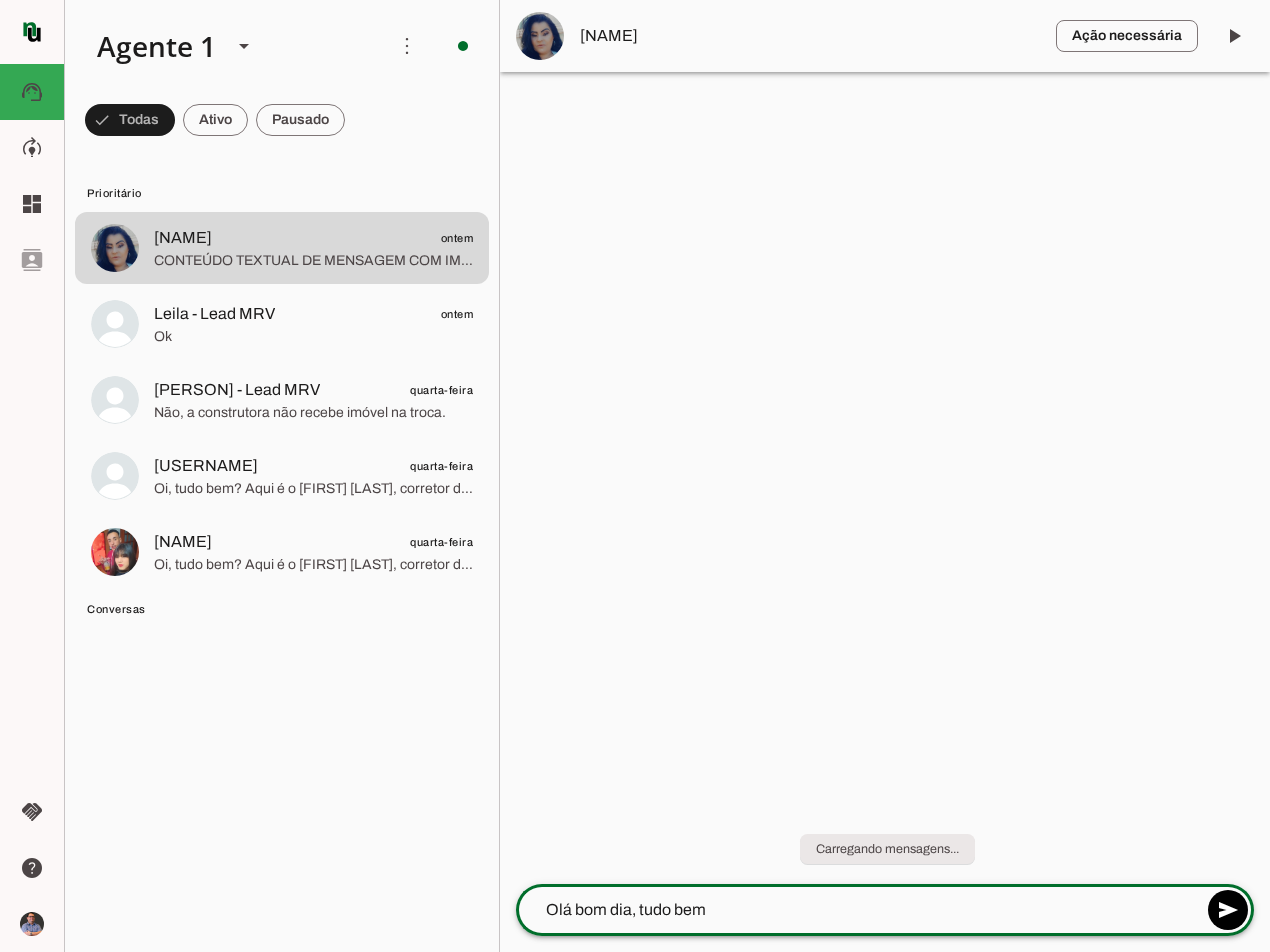 type on "Olá bom dia, tudo bem?" 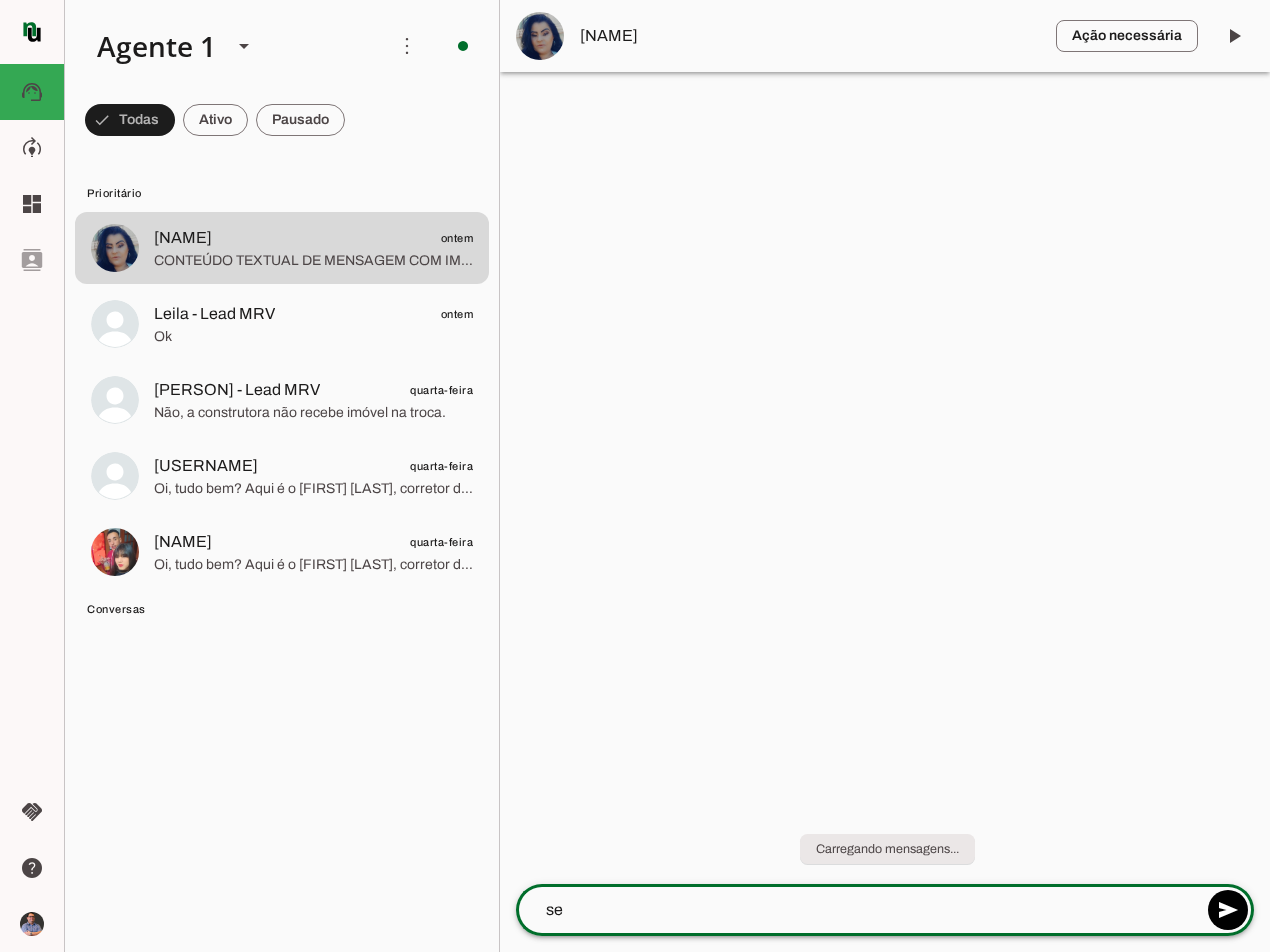 type on "s" 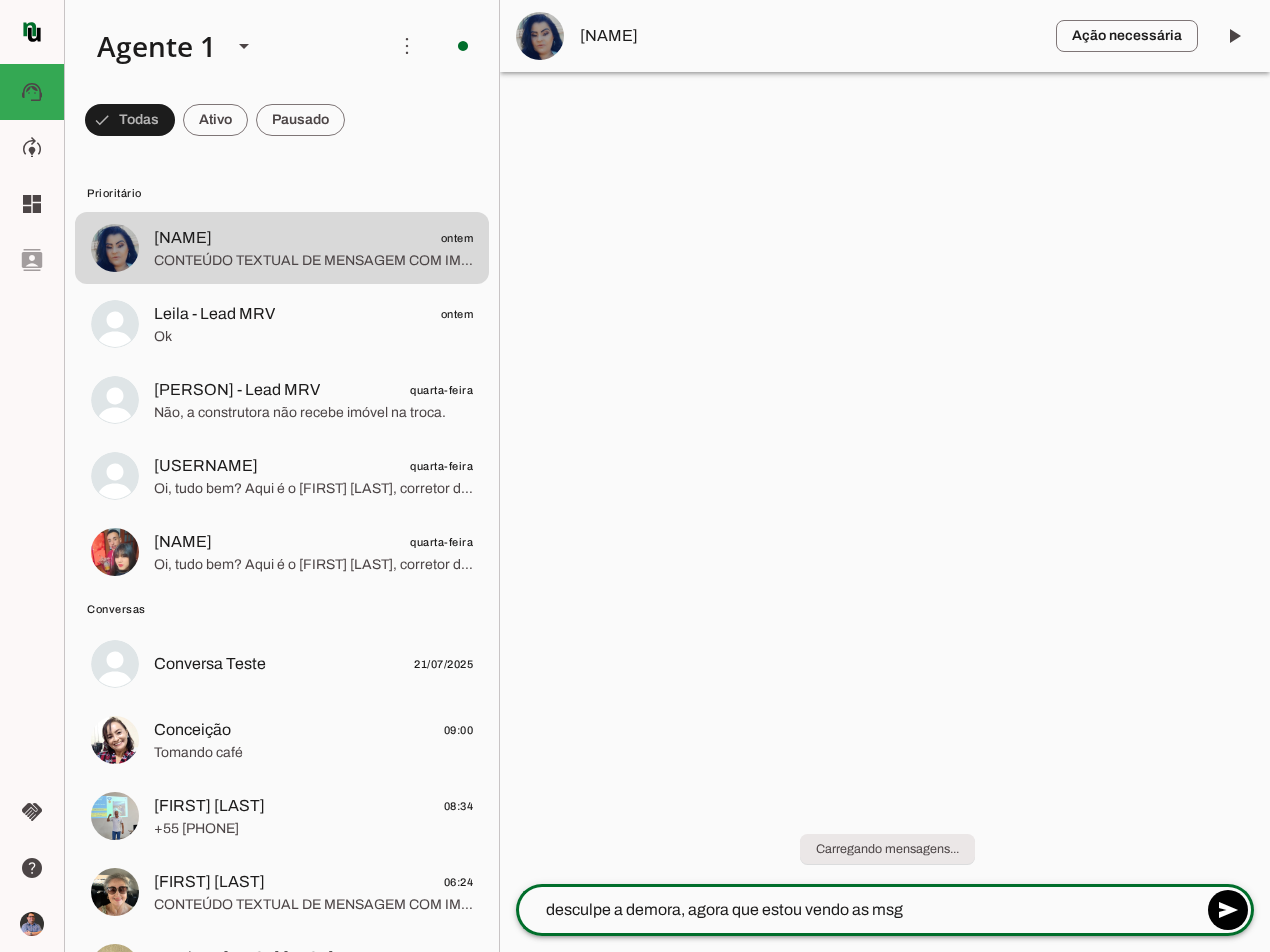 type on "desculpe a demora, agora que estou vendo as msg." 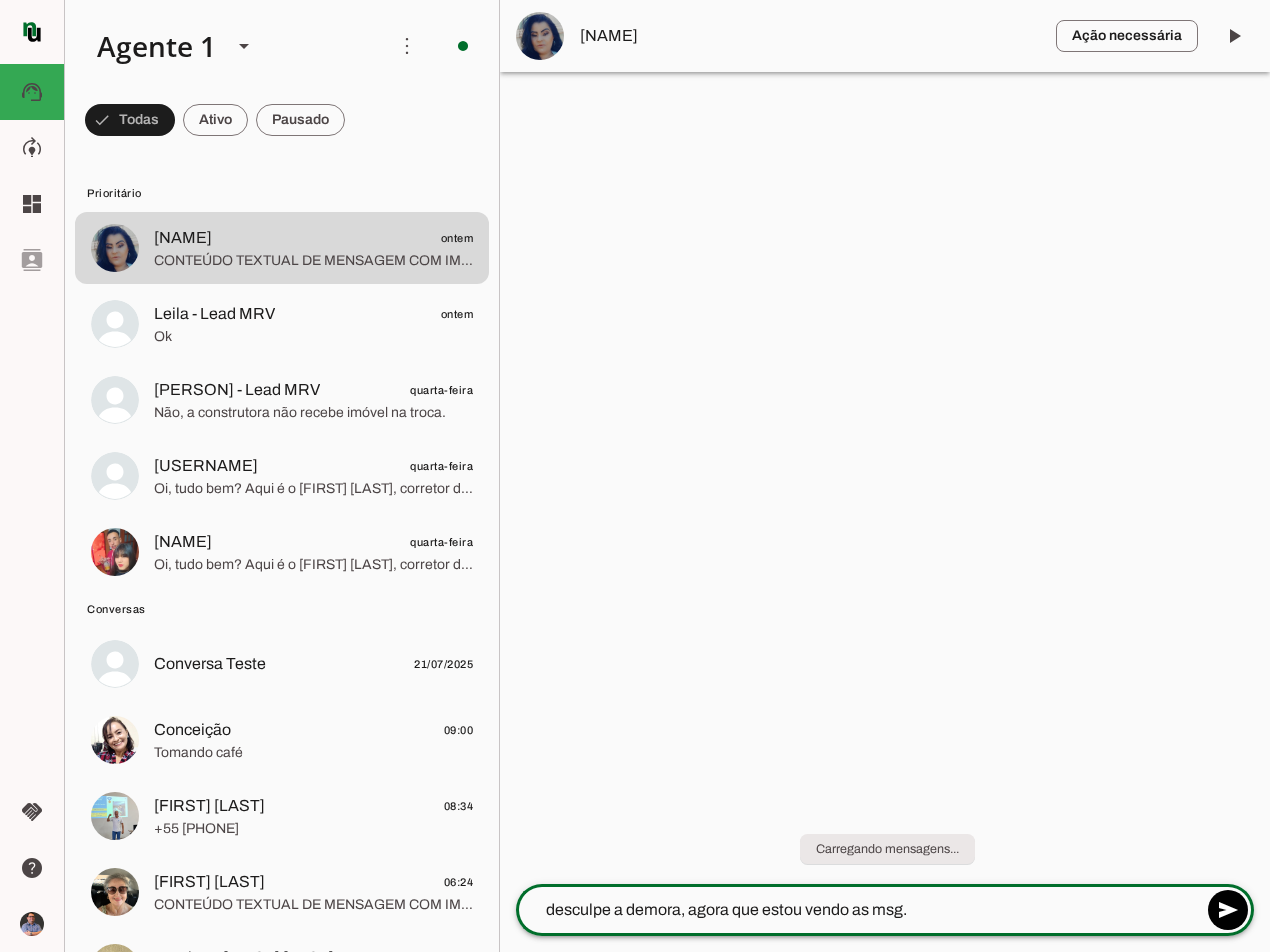 type 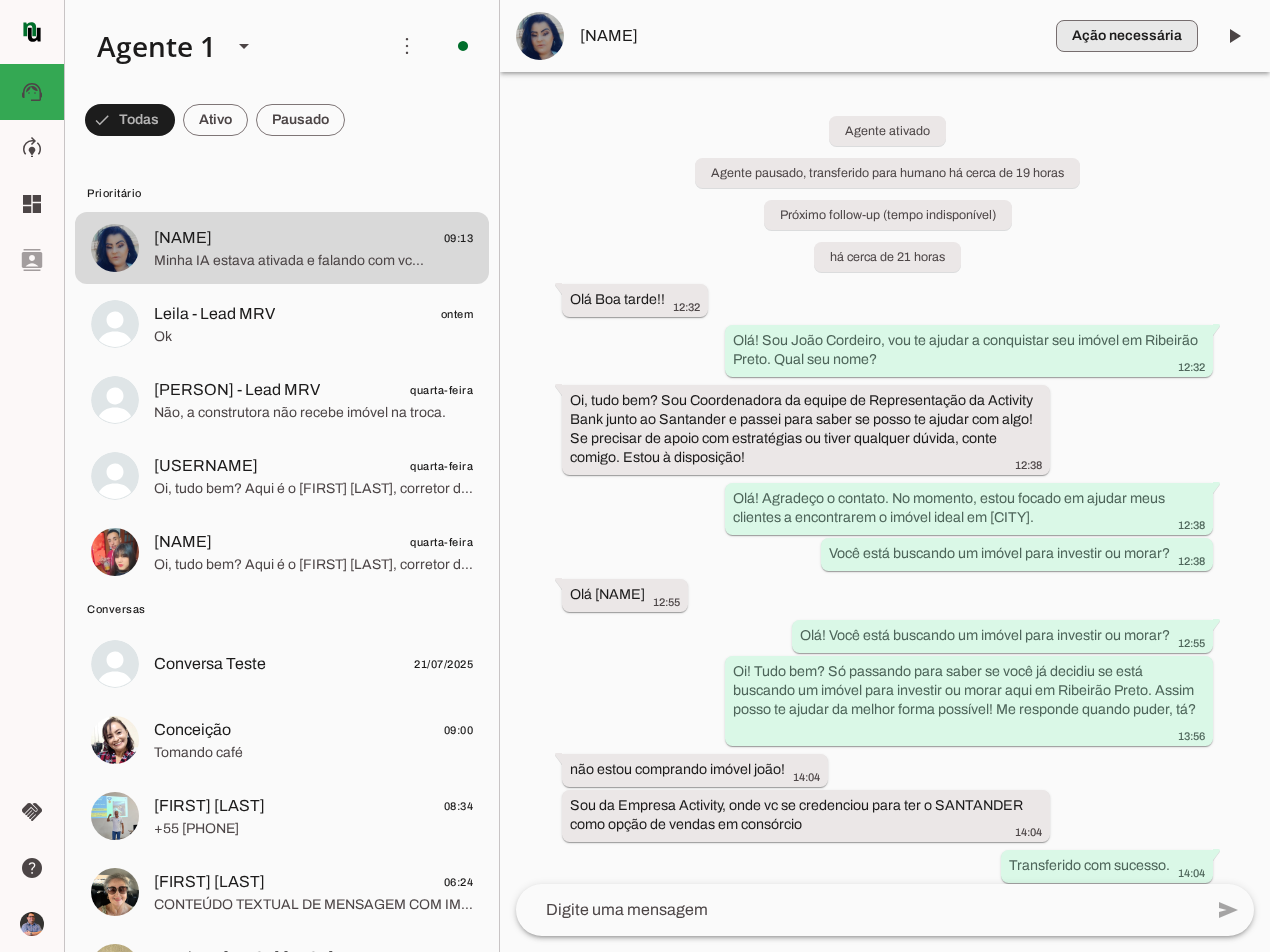 click at bounding box center (1127, 36) 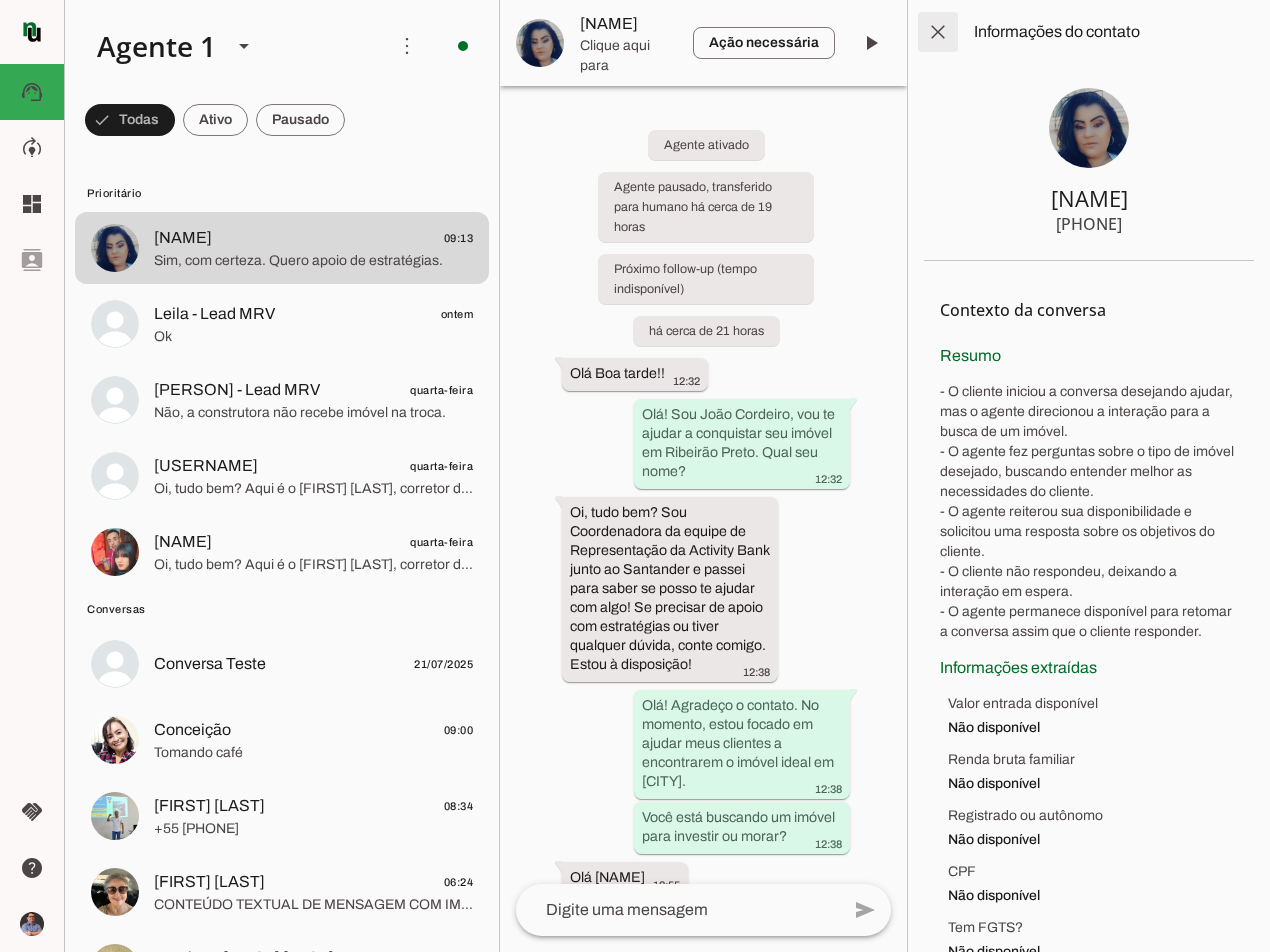 click at bounding box center (938, 32) 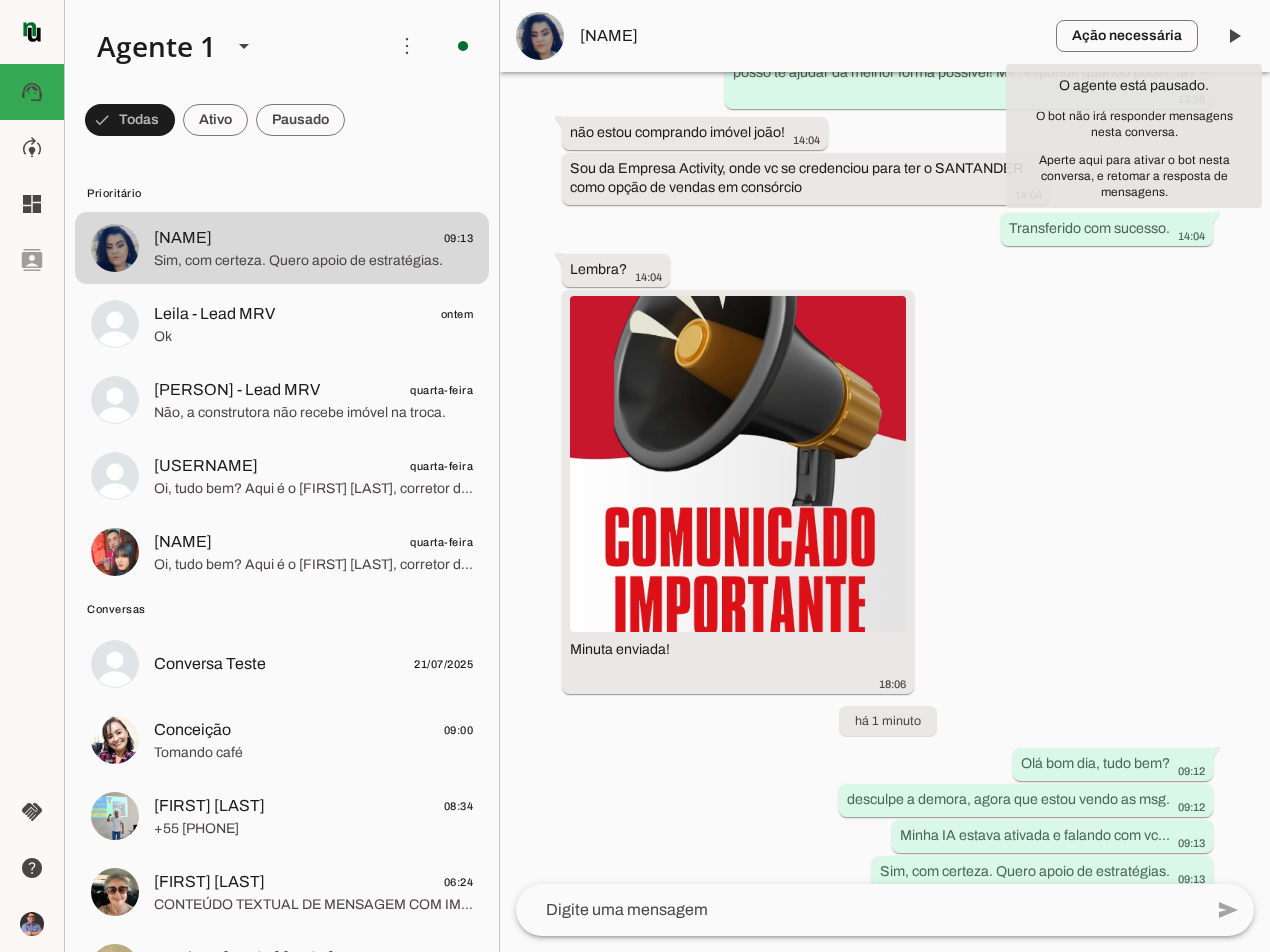scroll, scrollTop: 657, scrollLeft: 0, axis: vertical 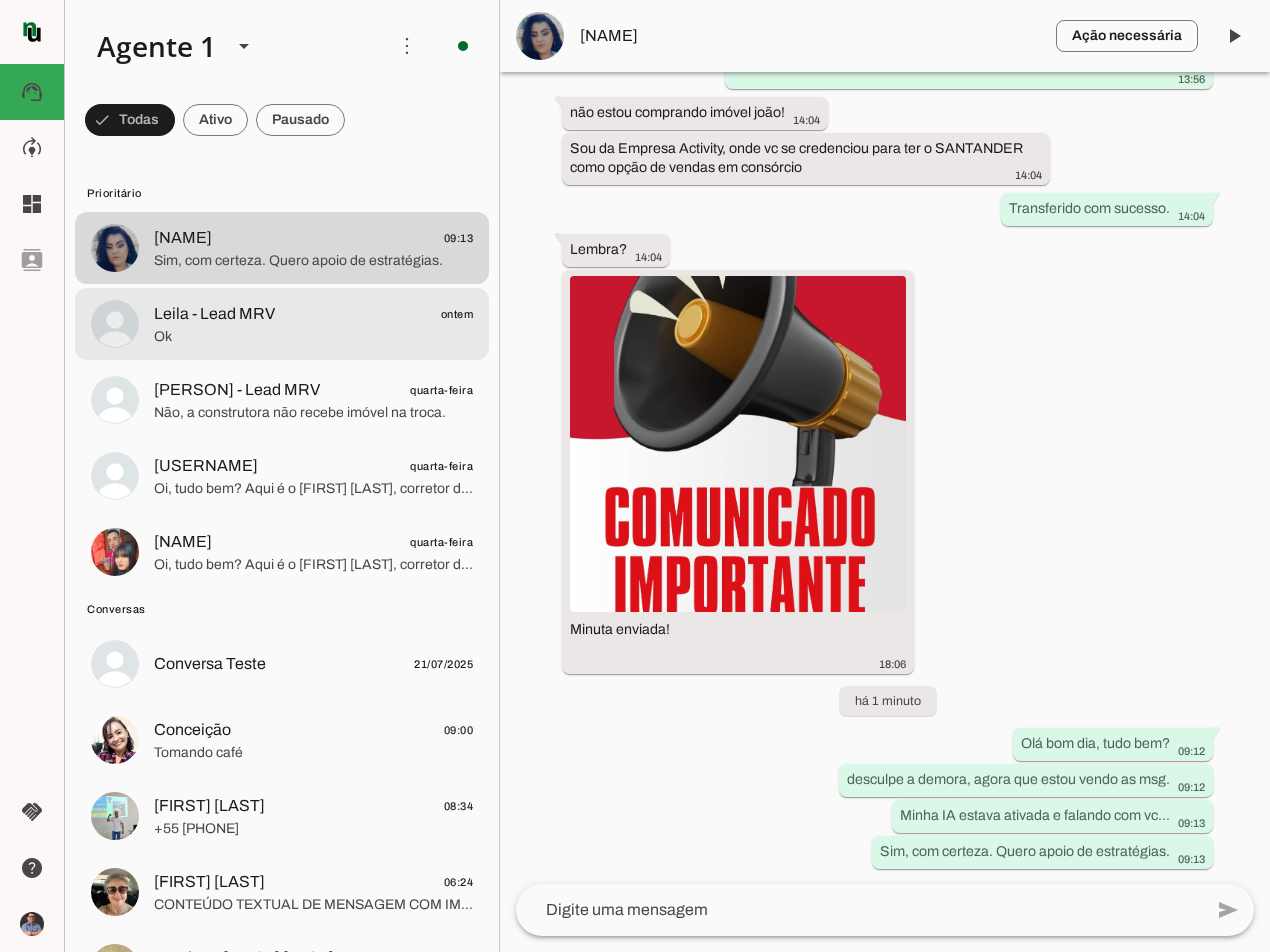 click on "[FIRST] - Lead MRV
ontem
Ok" at bounding box center (282, 248) 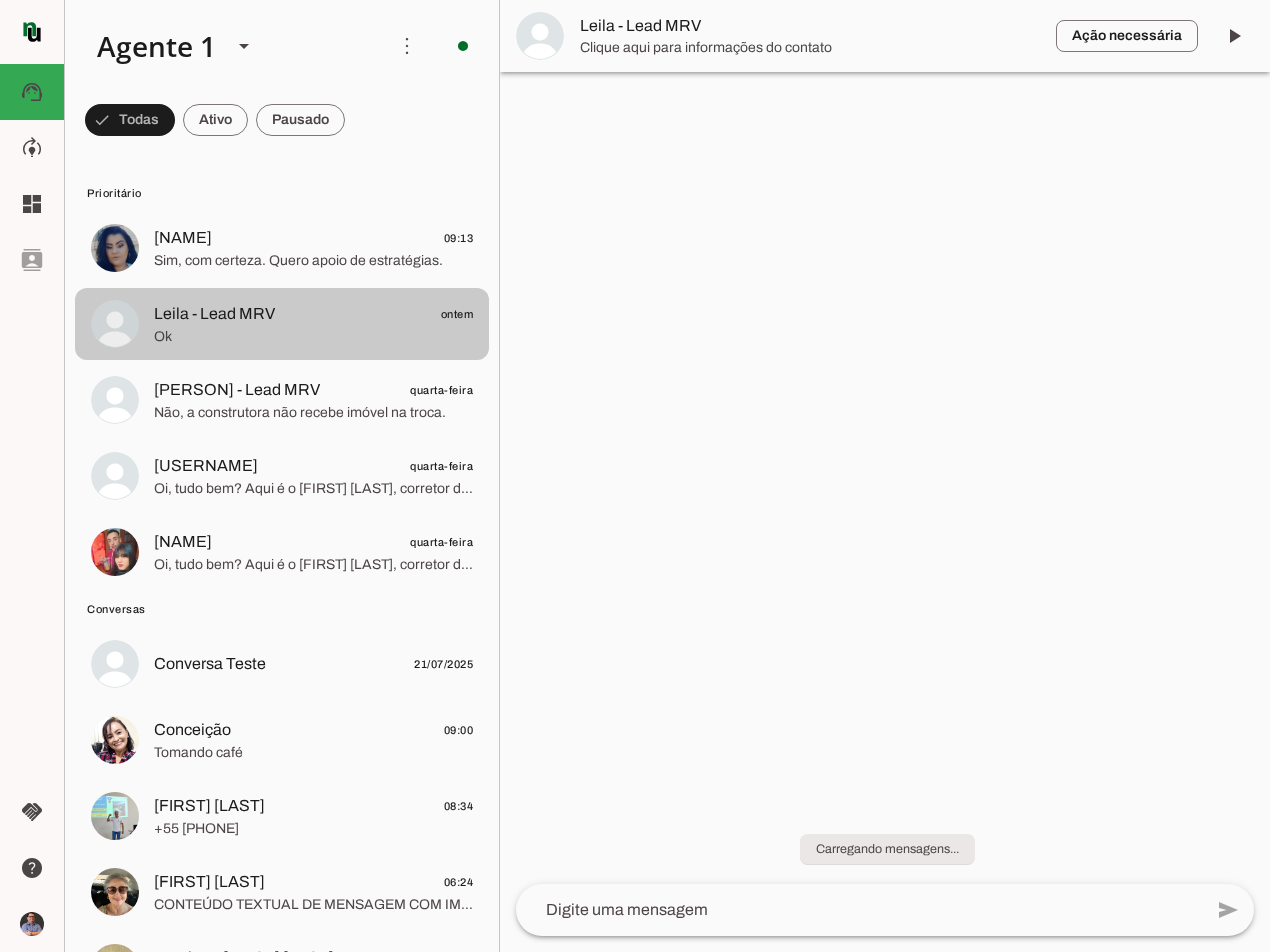 scroll, scrollTop: 0, scrollLeft: 0, axis: both 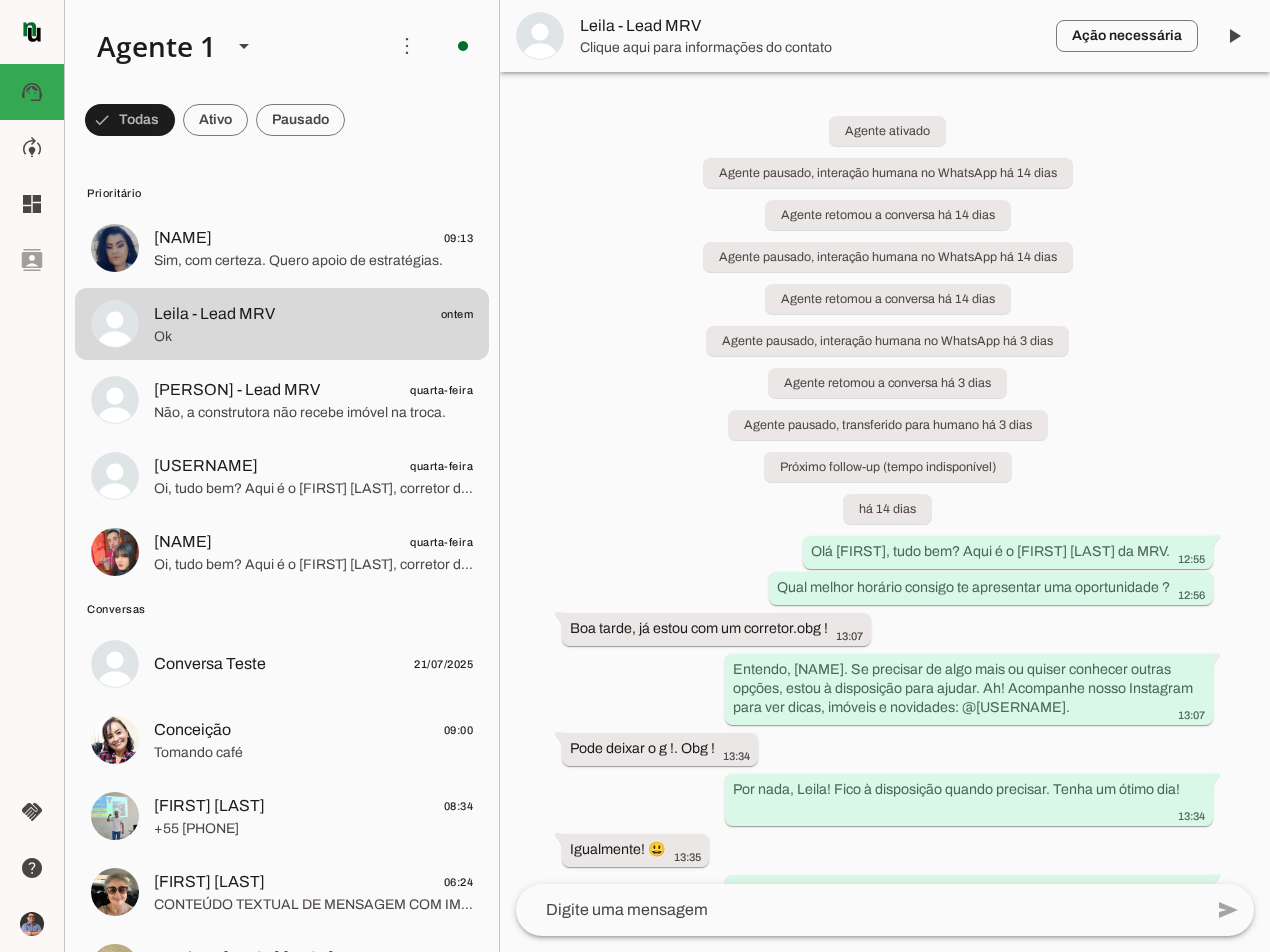 click 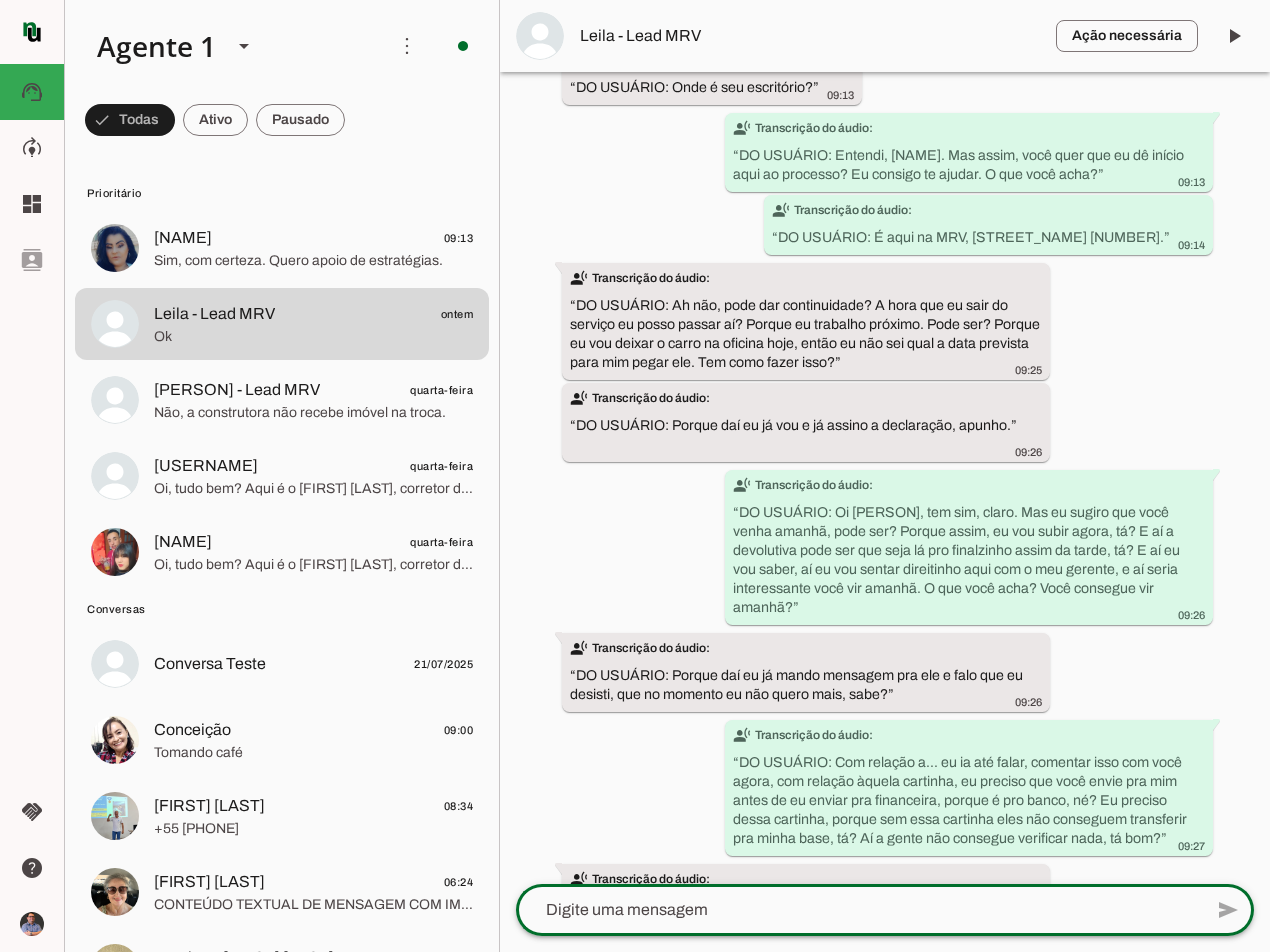 scroll, scrollTop: 8539, scrollLeft: 0, axis: vertical 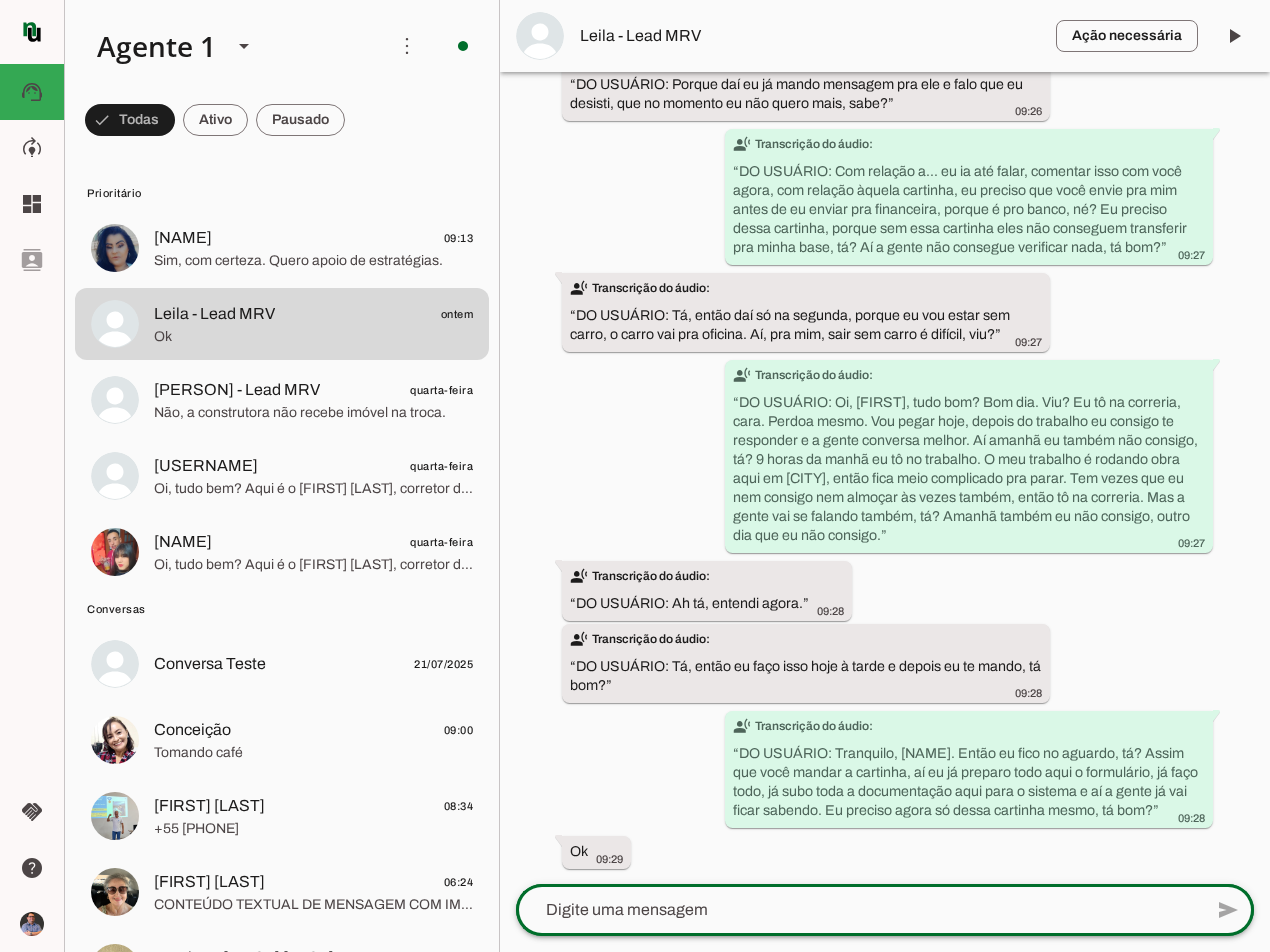 click 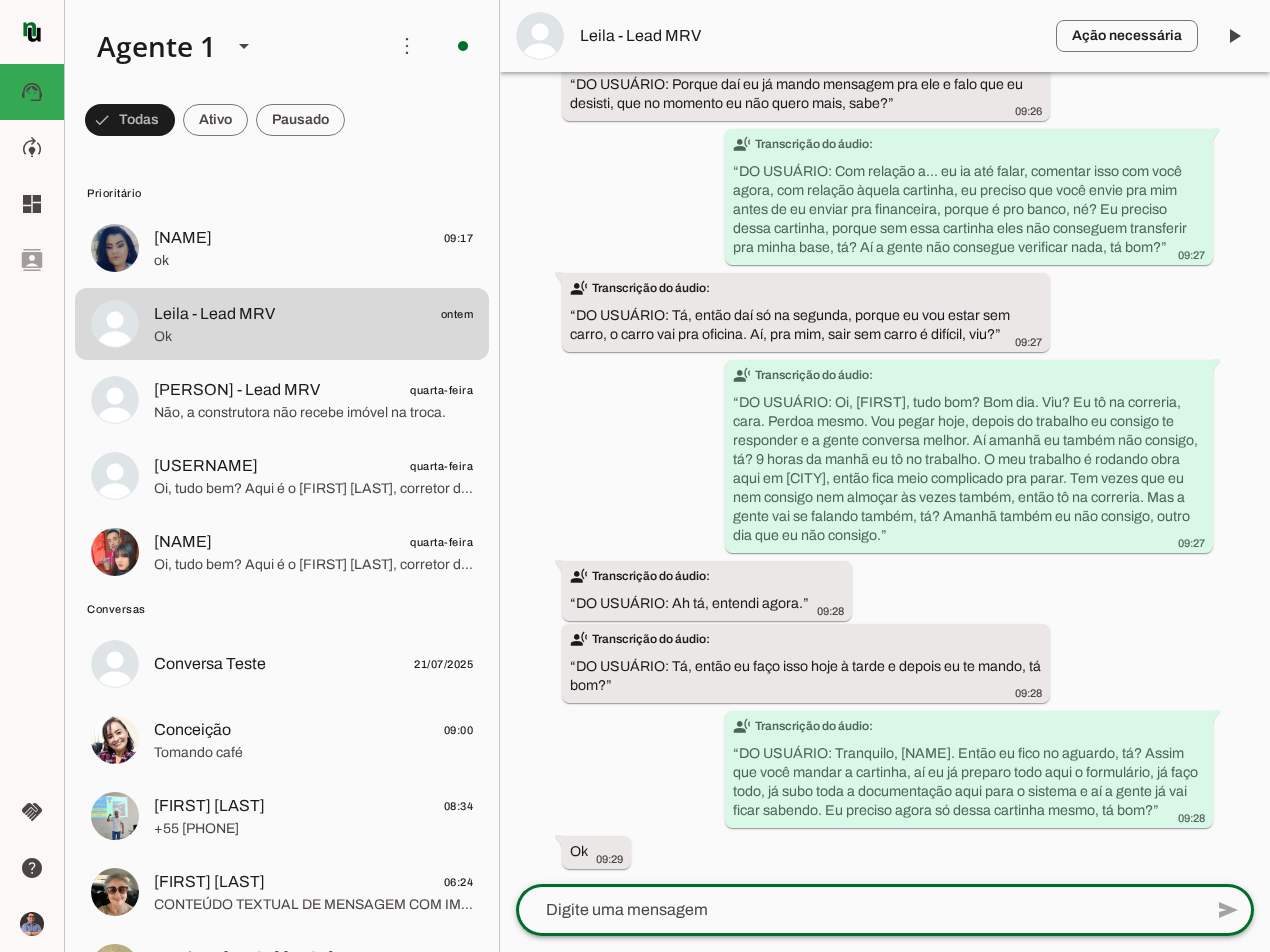 scroll, scrollTop: 0, scrollLeft: 0, axis: both 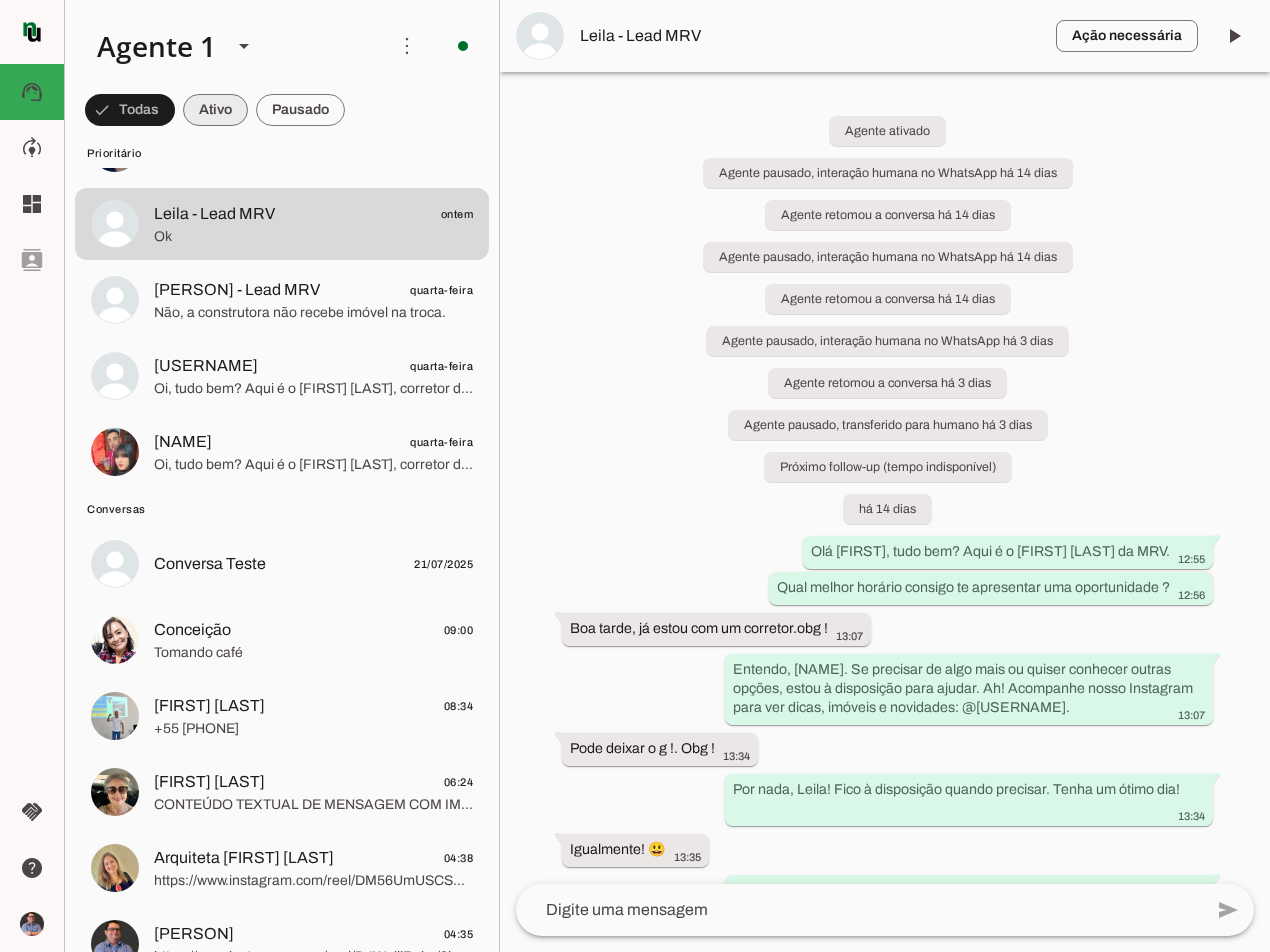 click at bounding box center (130, 110) 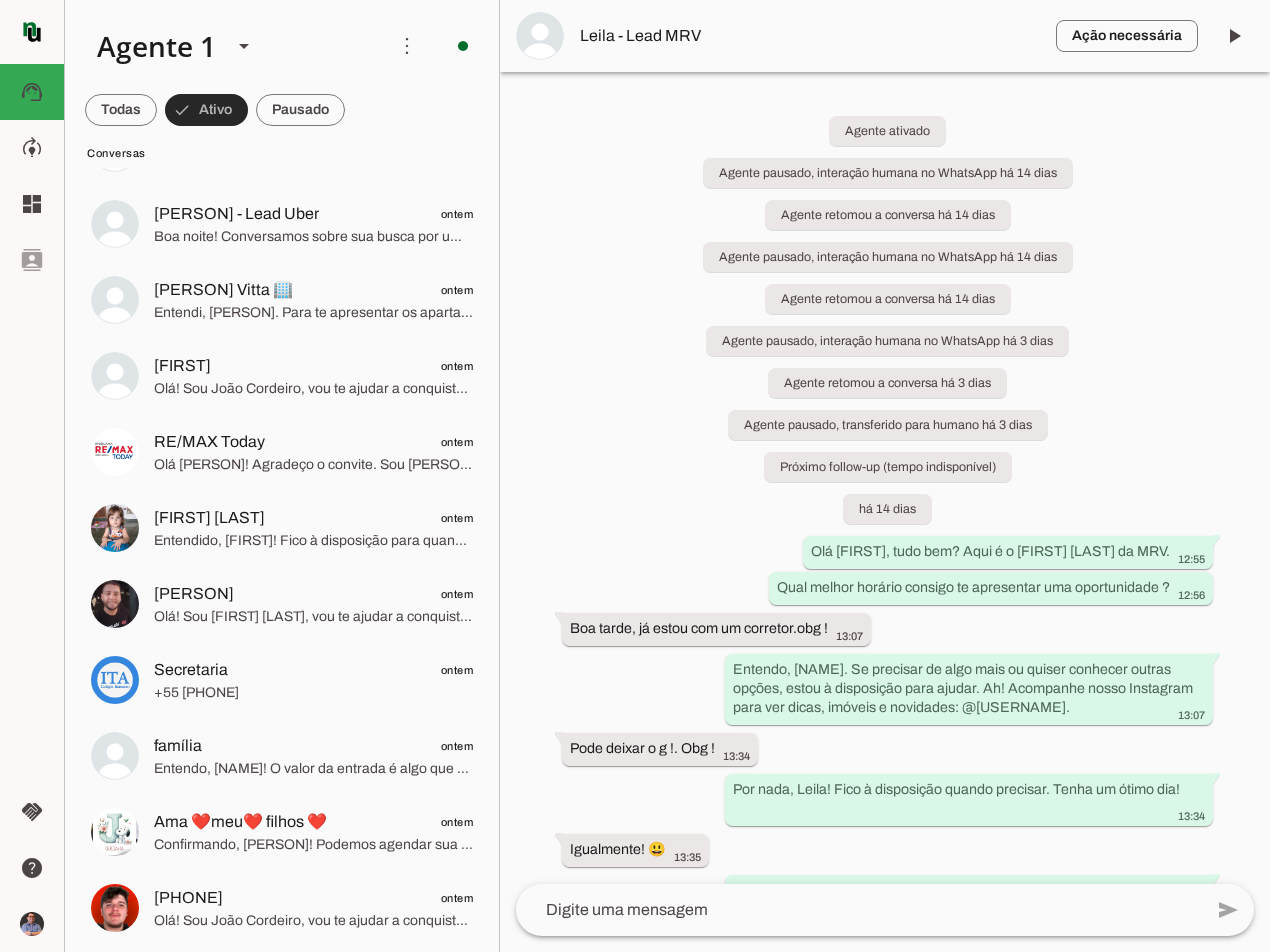 scroll, scrollTop: 0, scrollLeft: 0, axis: both 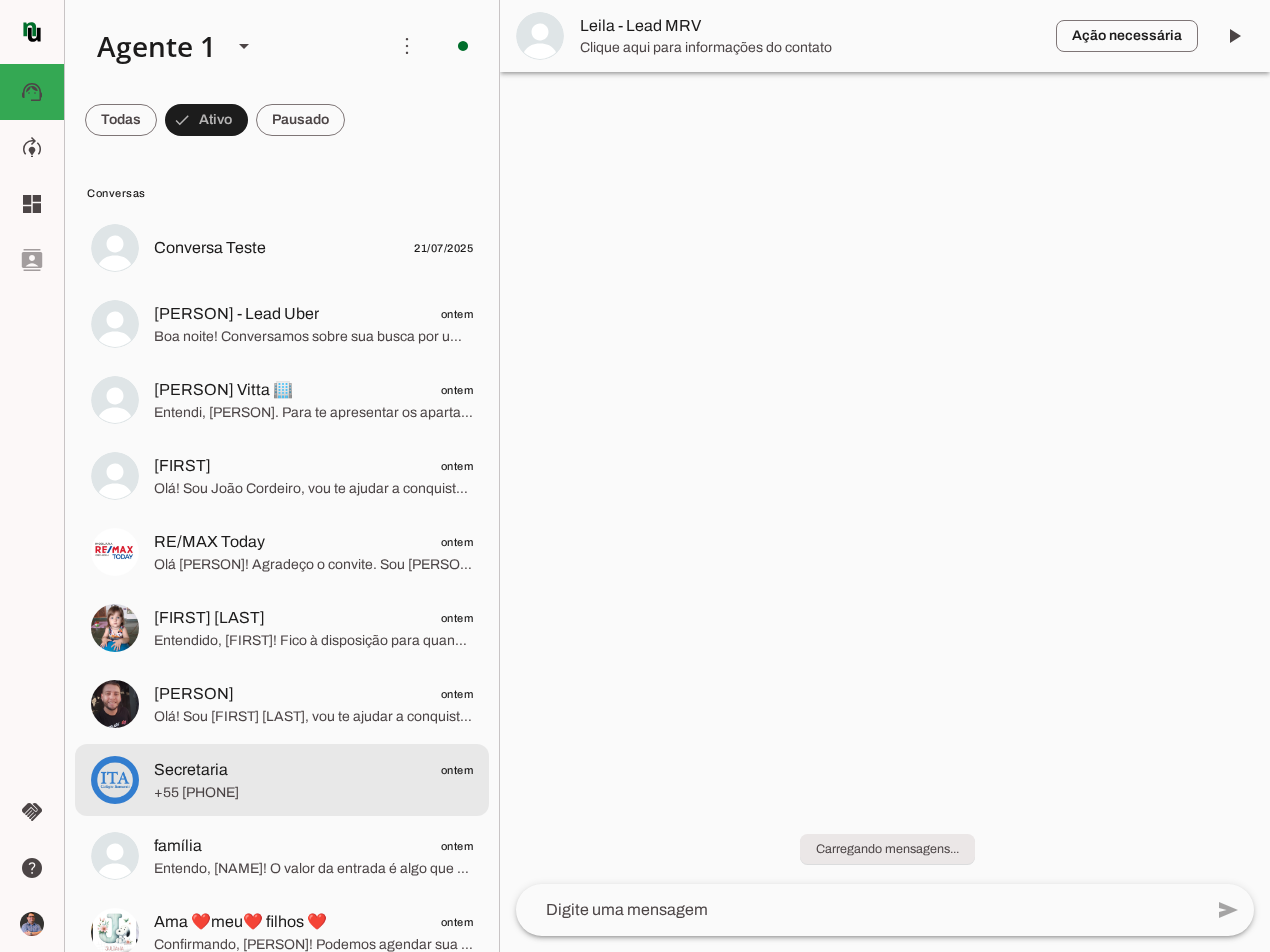 click on "+55 [PHONE]" 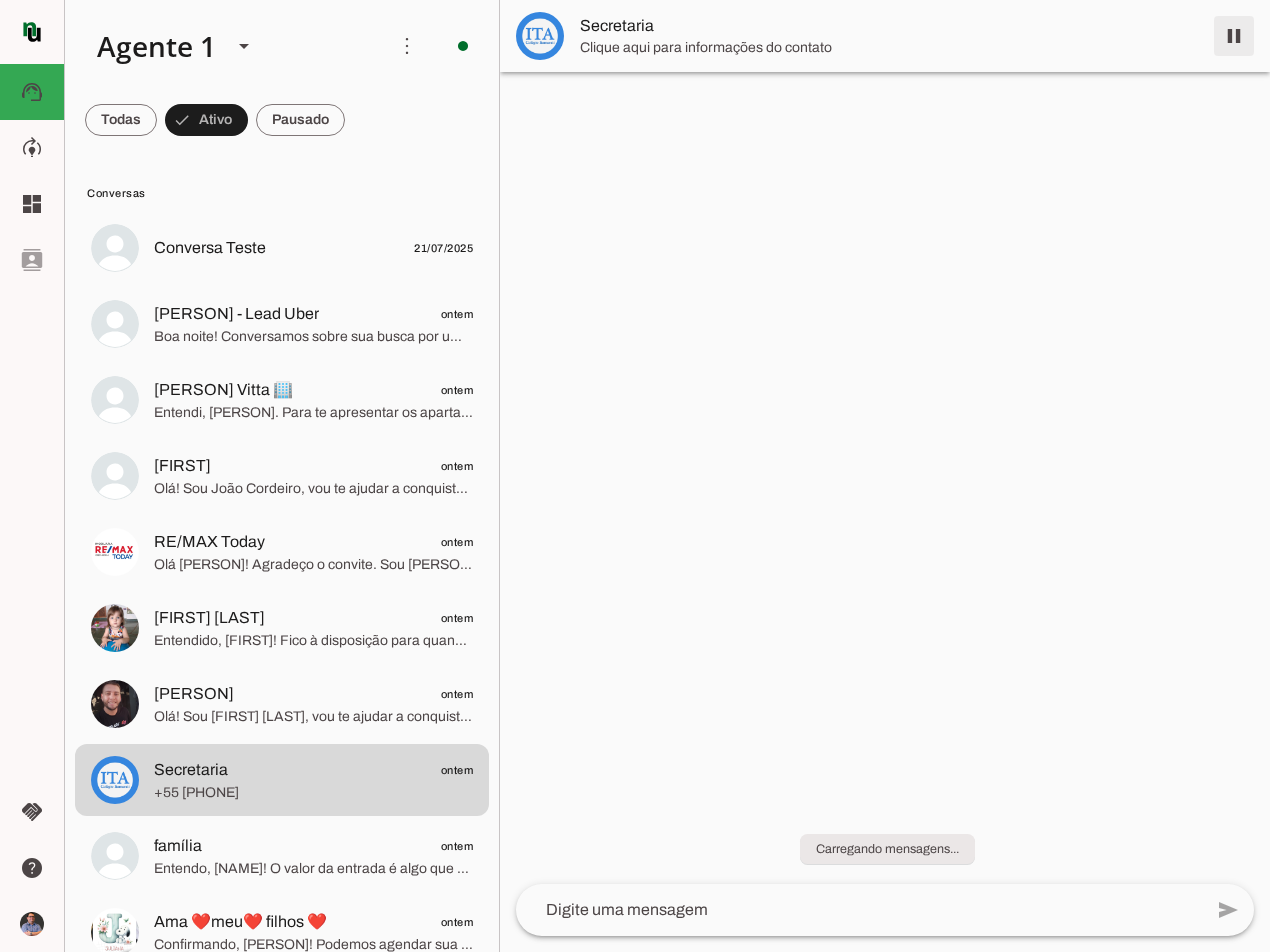 click at bounding box center [1234, 36] 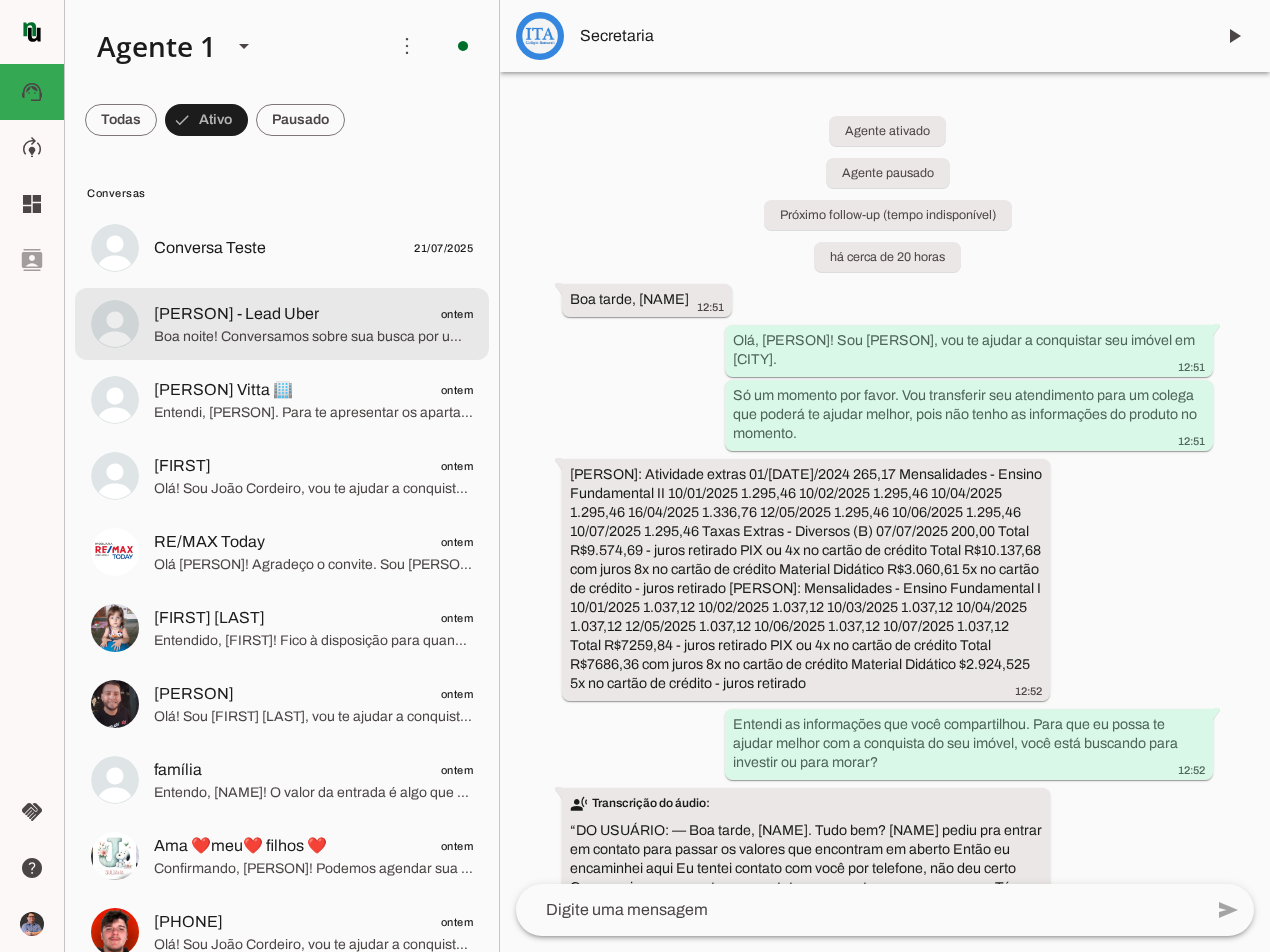 click on "Boa noite! Conversamos sobre sua busca por um imóvel em [CITY] e se é para investir ou morar. Para seguirmos, você trabalha registrada ou como autônomo?" 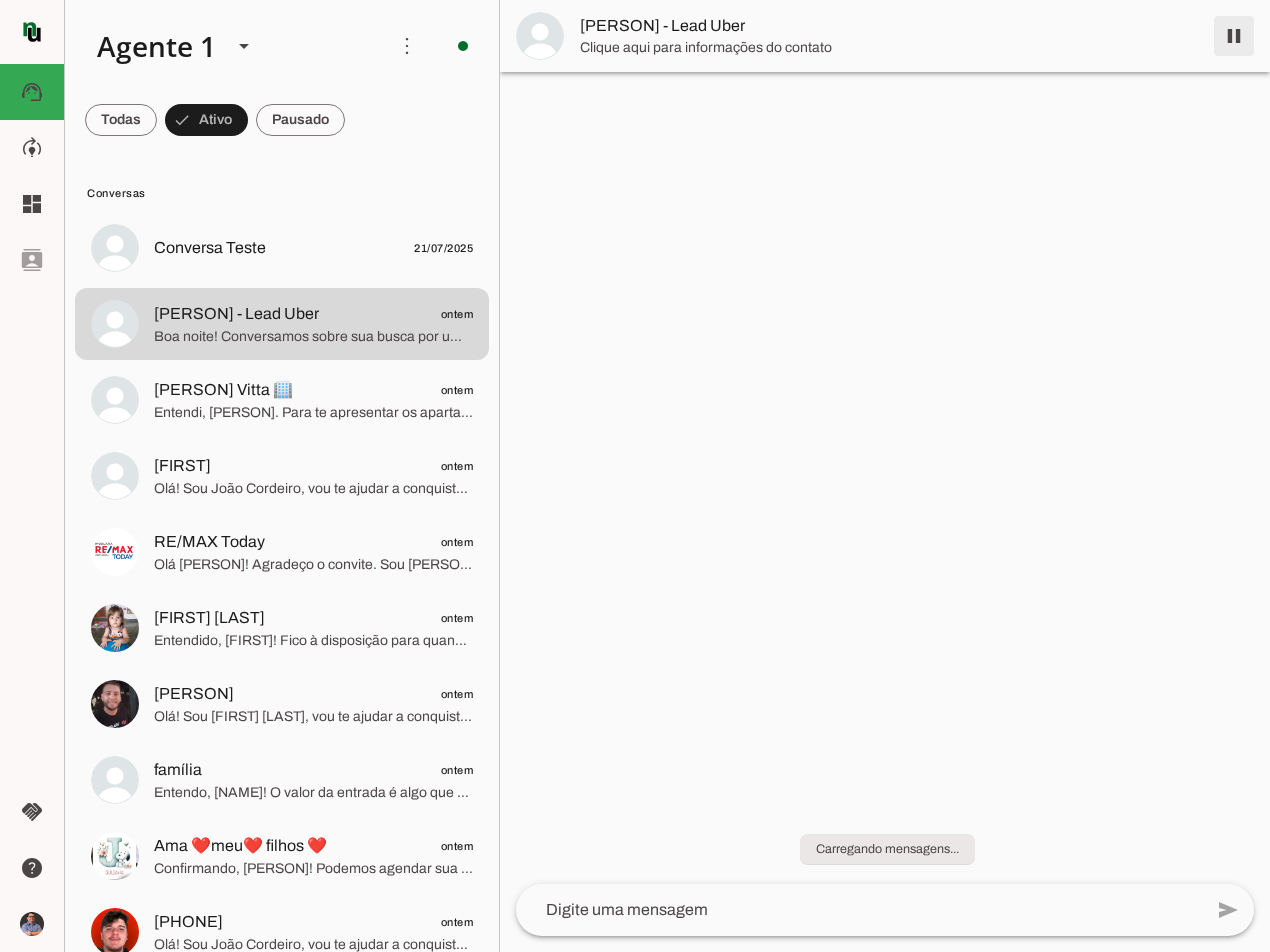 click at bounding box center (1234, 36) 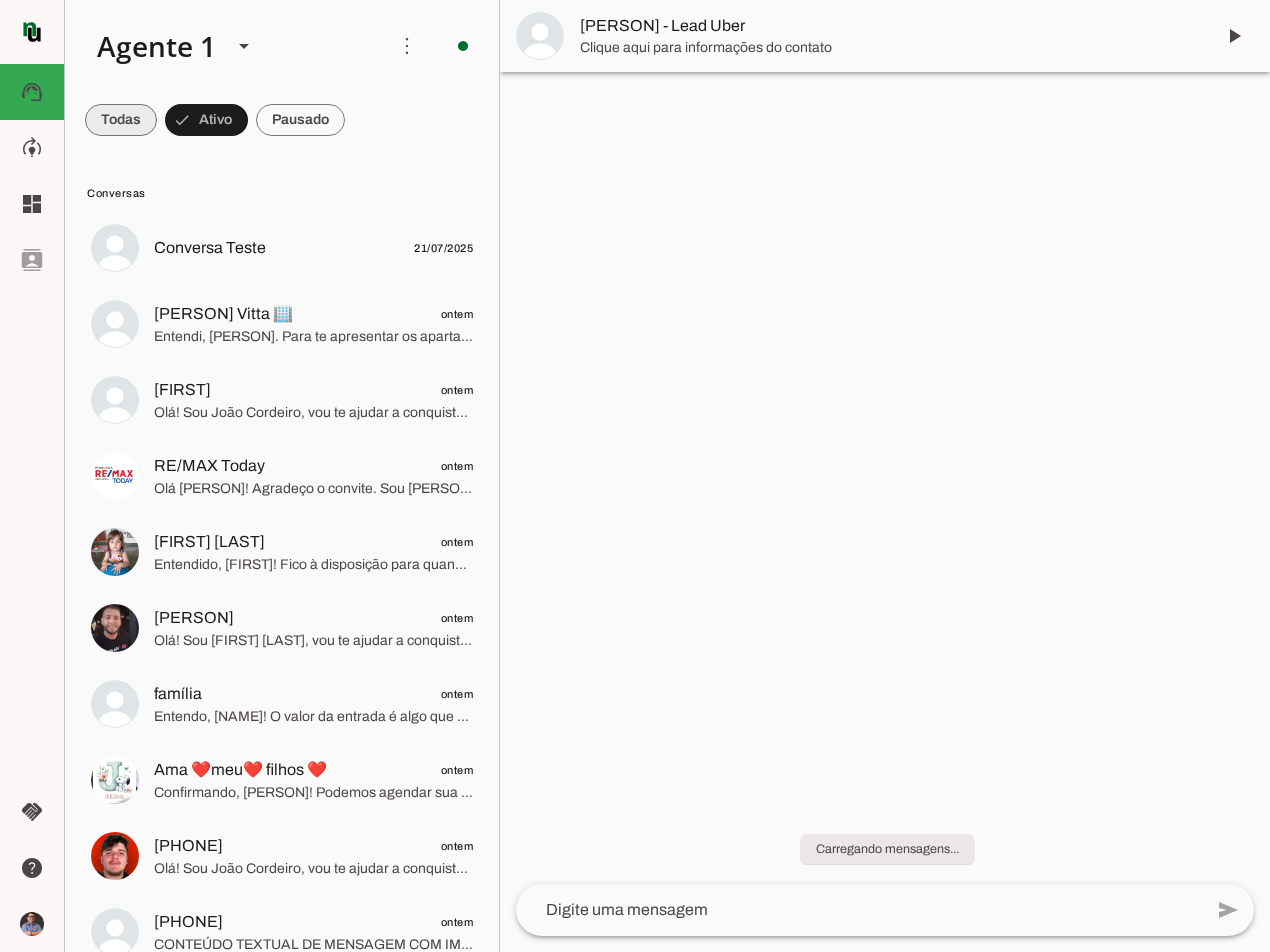 click at bounding box center (121, 120) 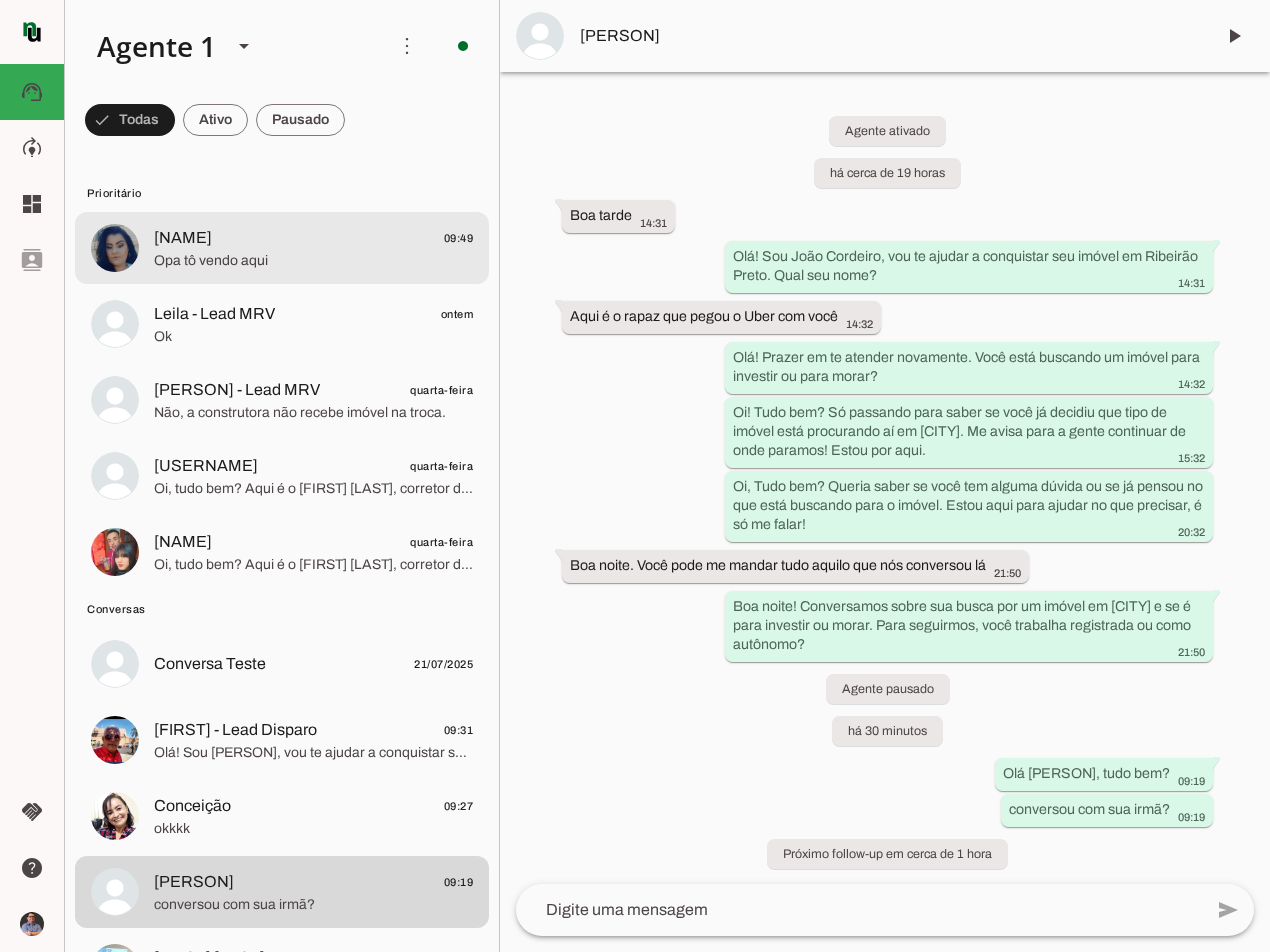 click on "Opa tô vendo aqui" 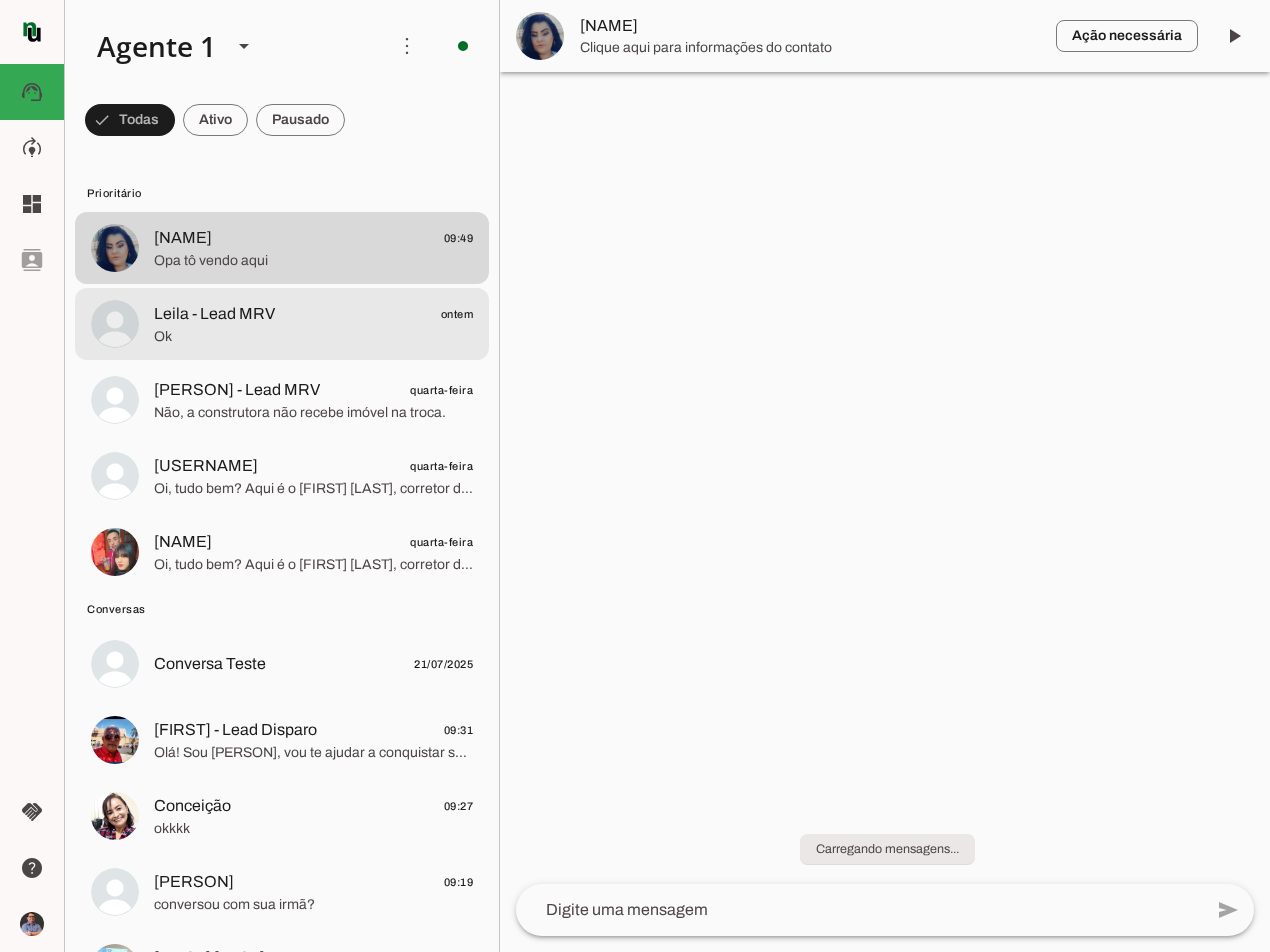 click on "Leila - Lead MRV" 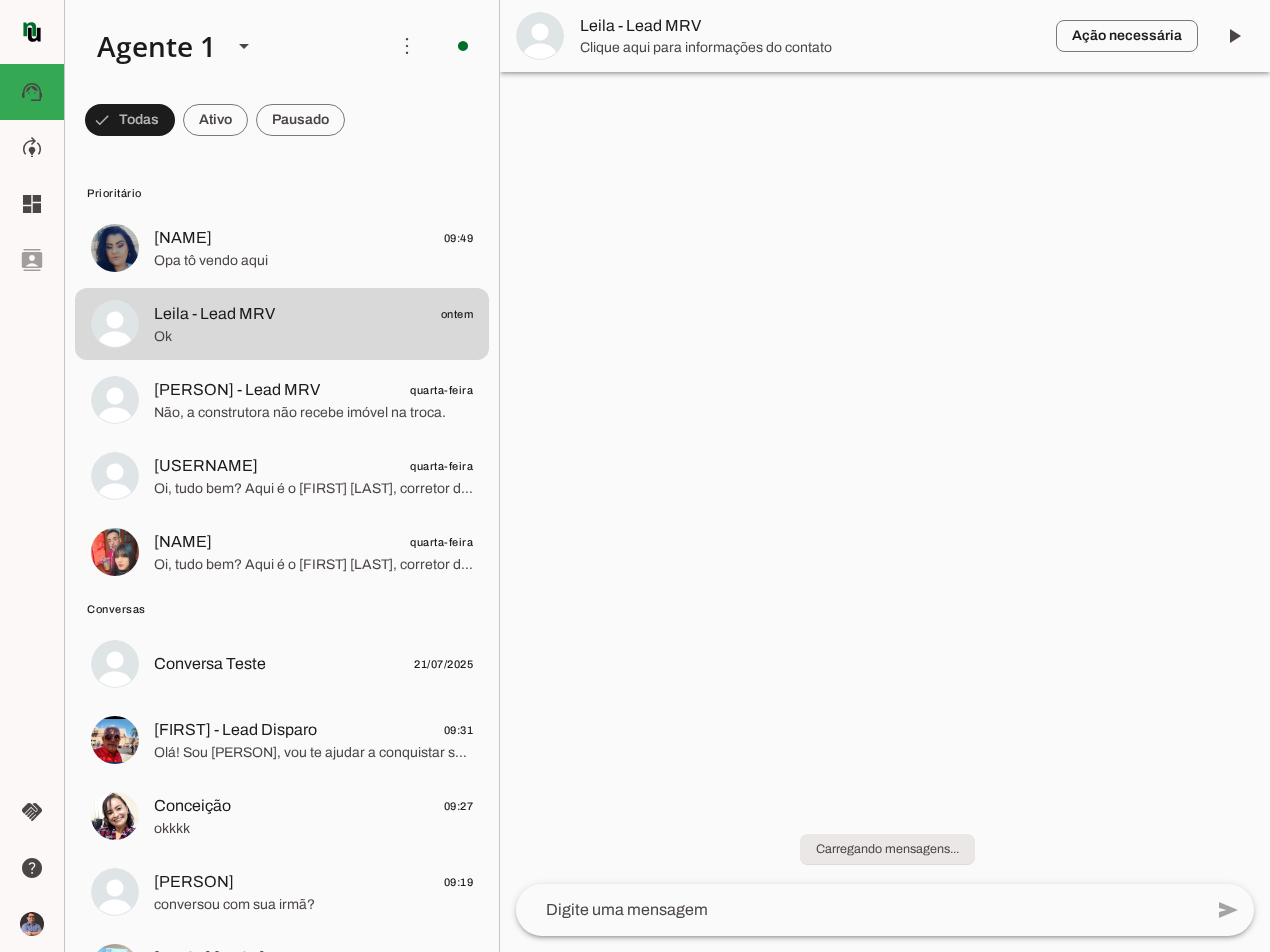 click at bounding box center (130, 120) 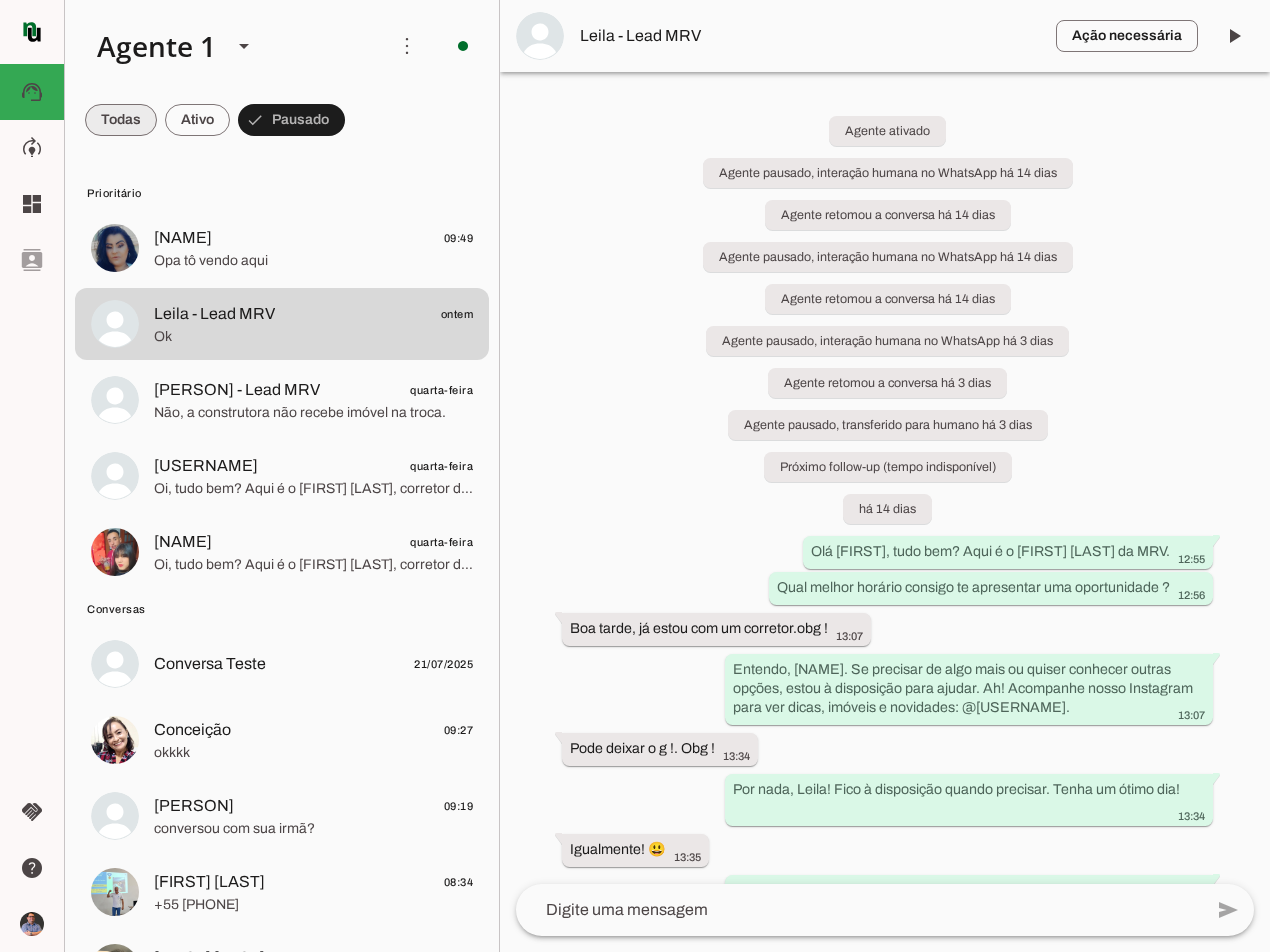 click at bounding box center [121, 120] 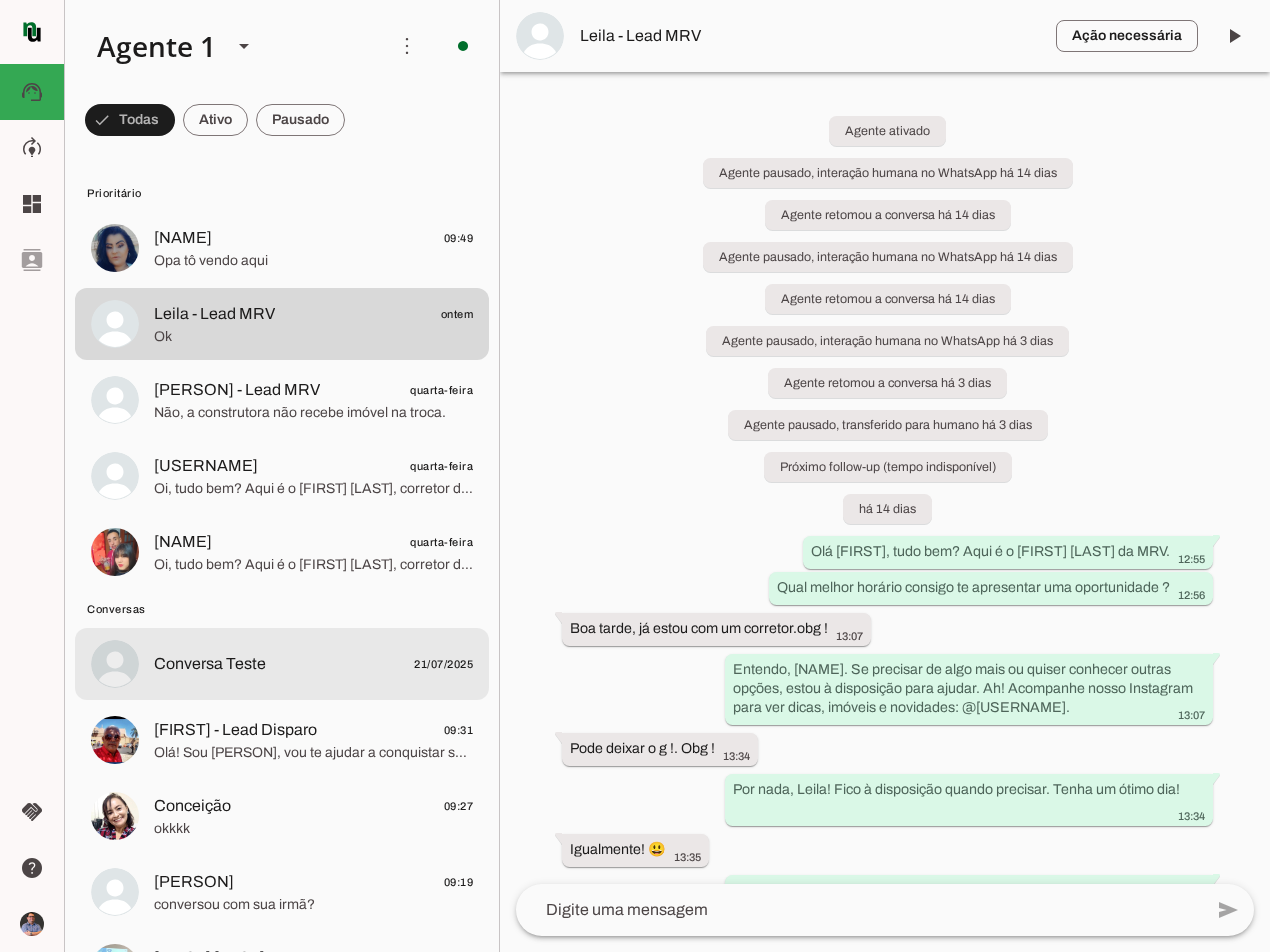 click on "Conversa Teste" 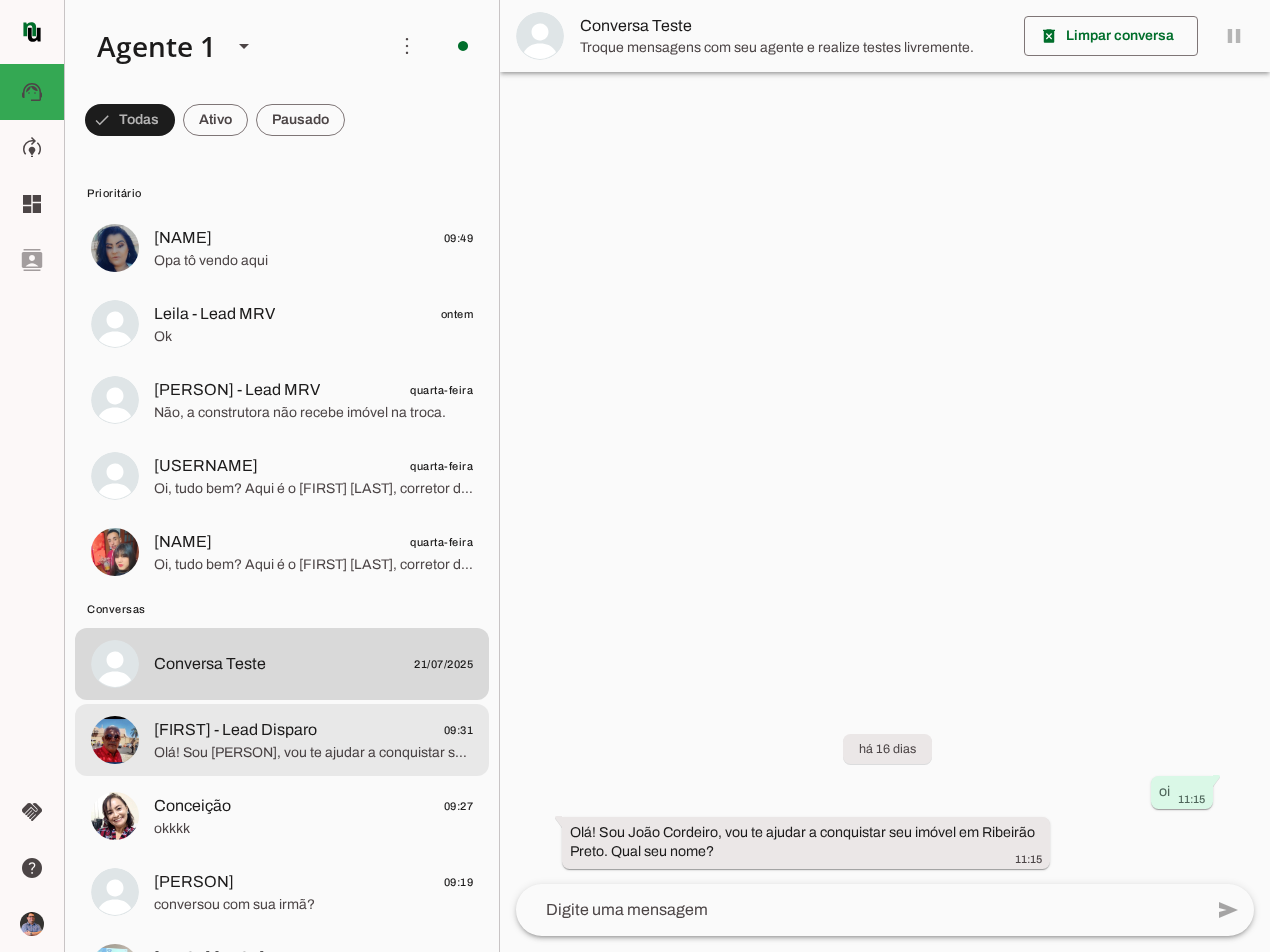 click on "[FIRST] - Lead Disparo" 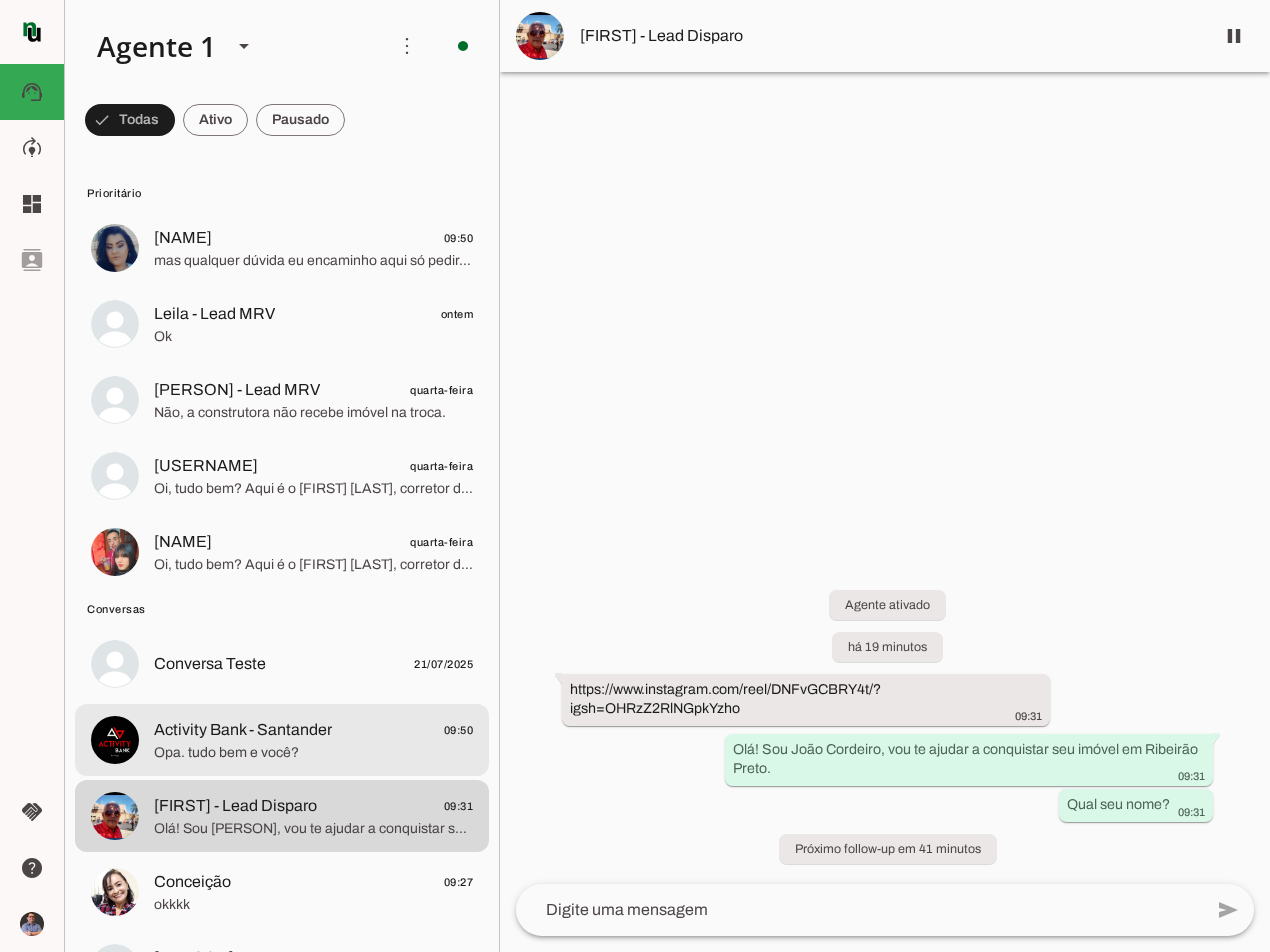 click on "Activity Bank - Santander" 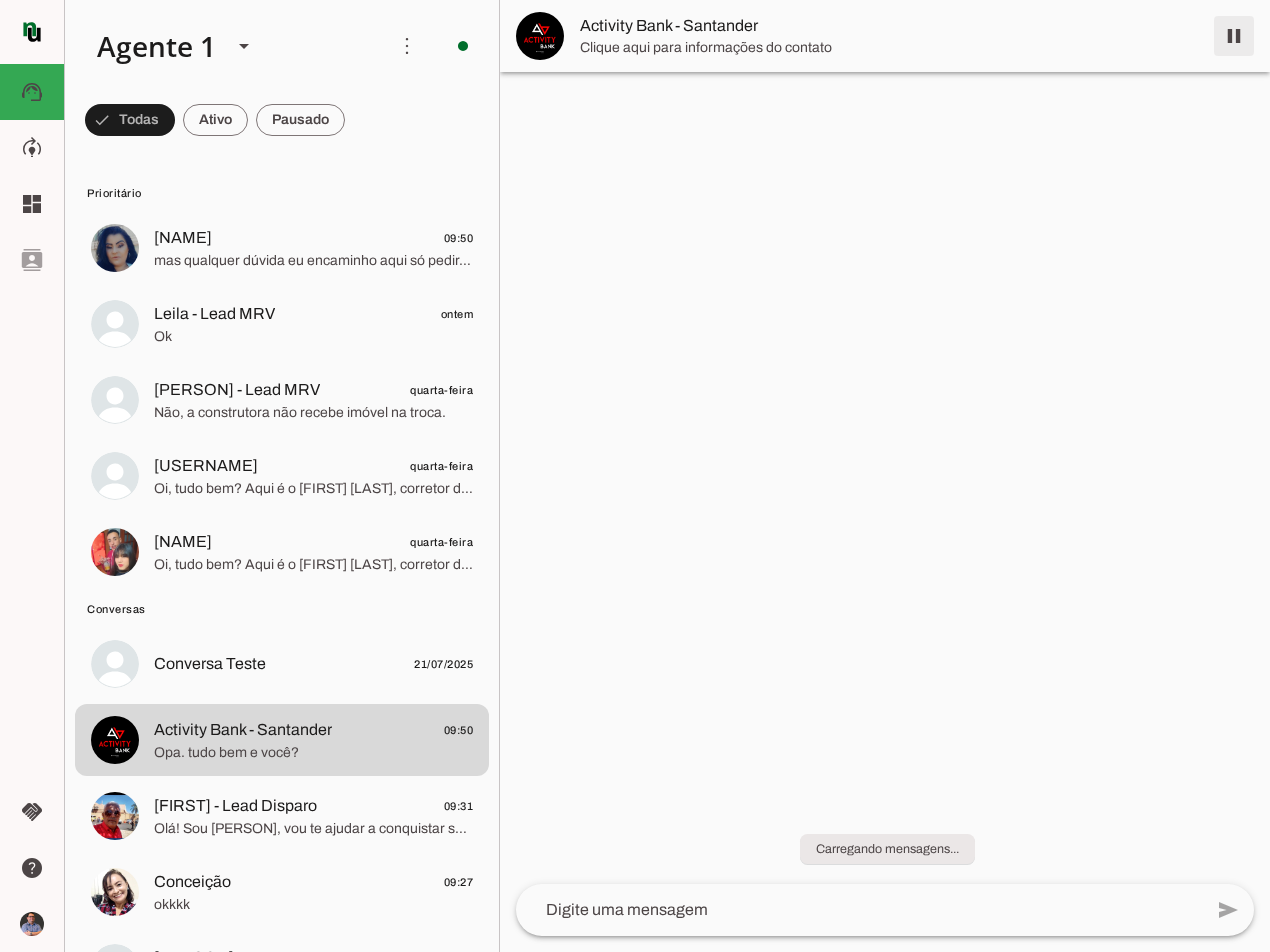 click at bounding box center (1234, 36) 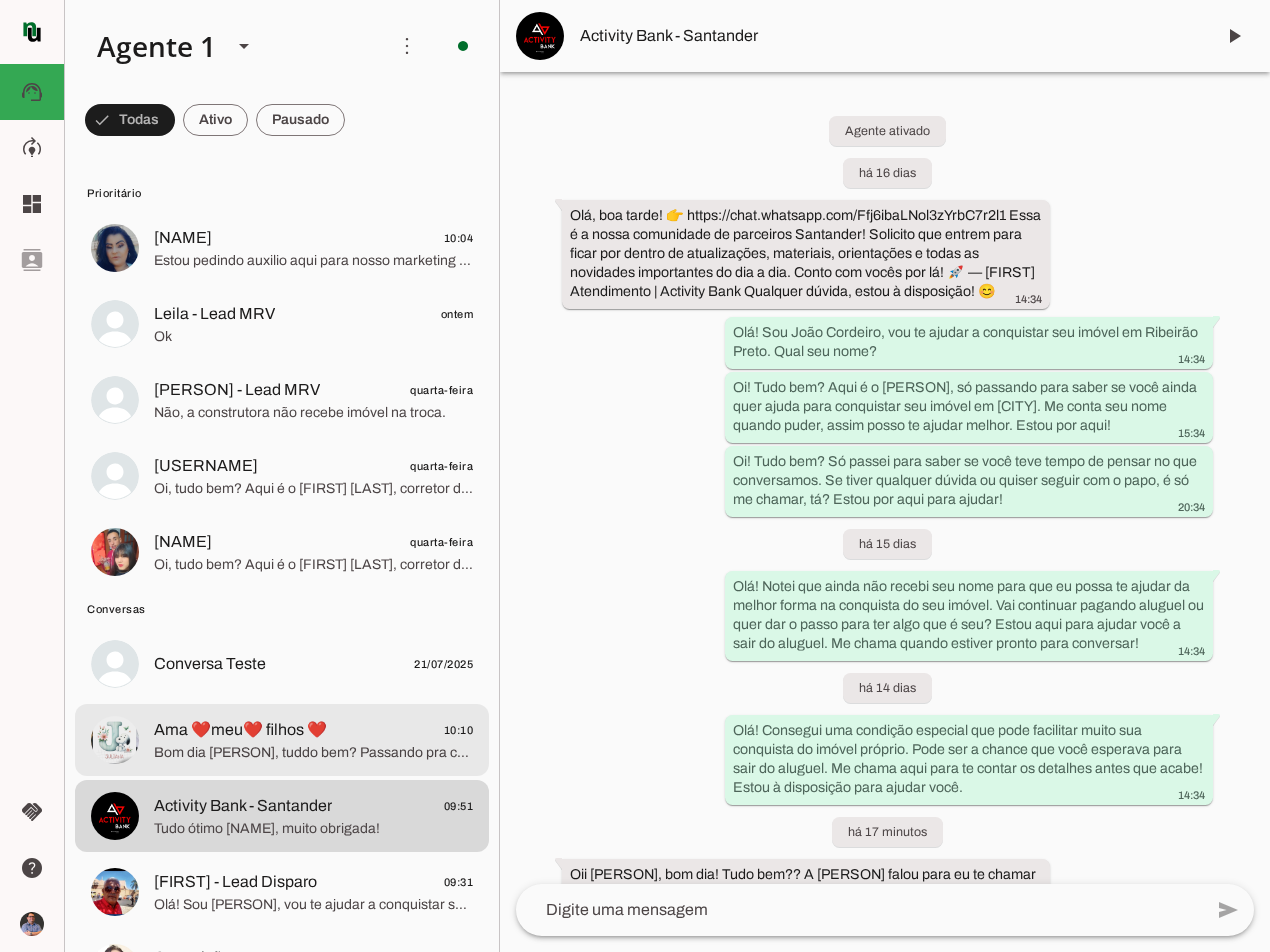 click on "Bom dia [PERSON], tuddo bem? Passando pra confirmar seu horário amanhã dia 09 às 9h. Posso confirmar?" 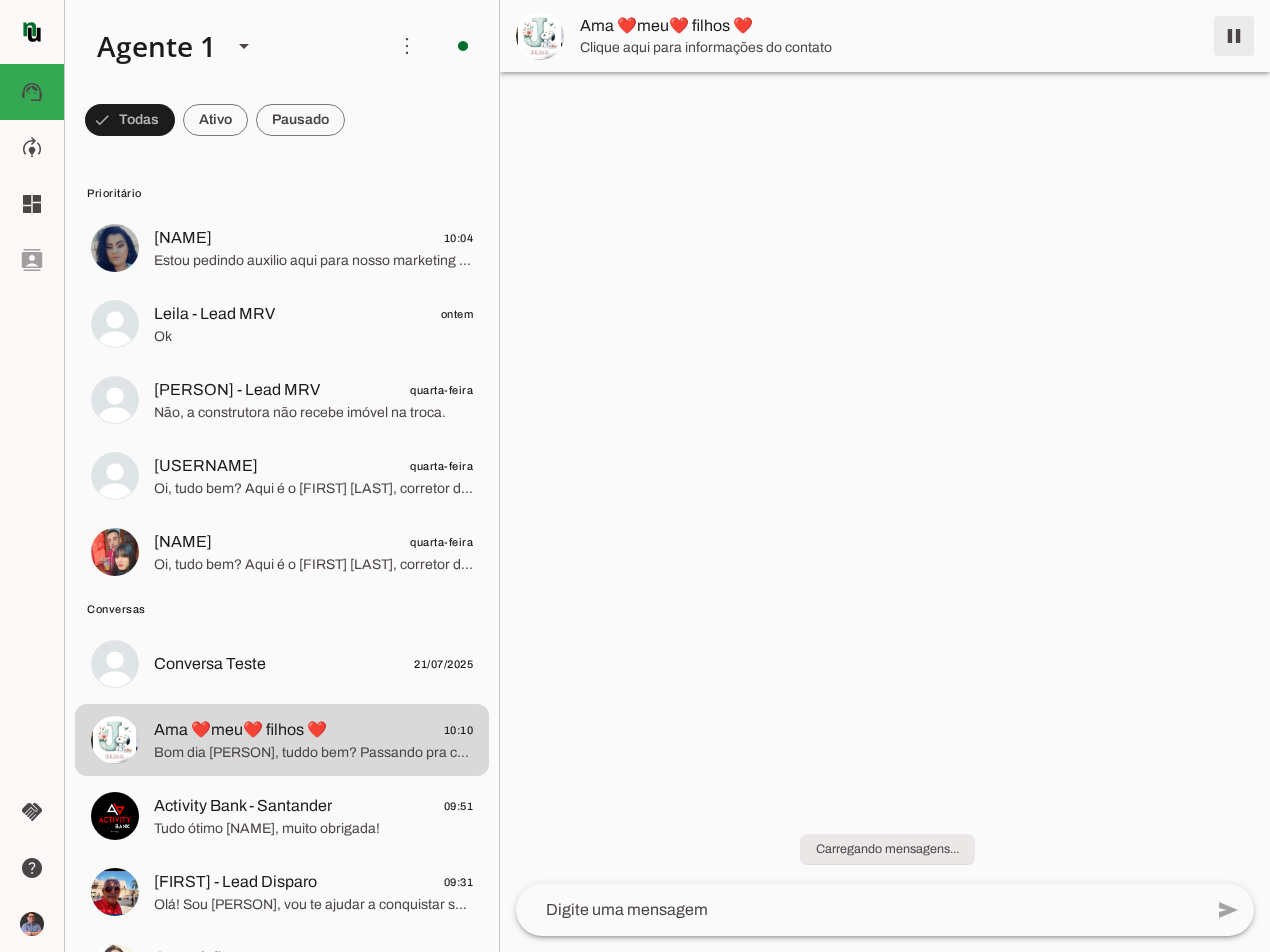 click at bounding box center (1234, 36) 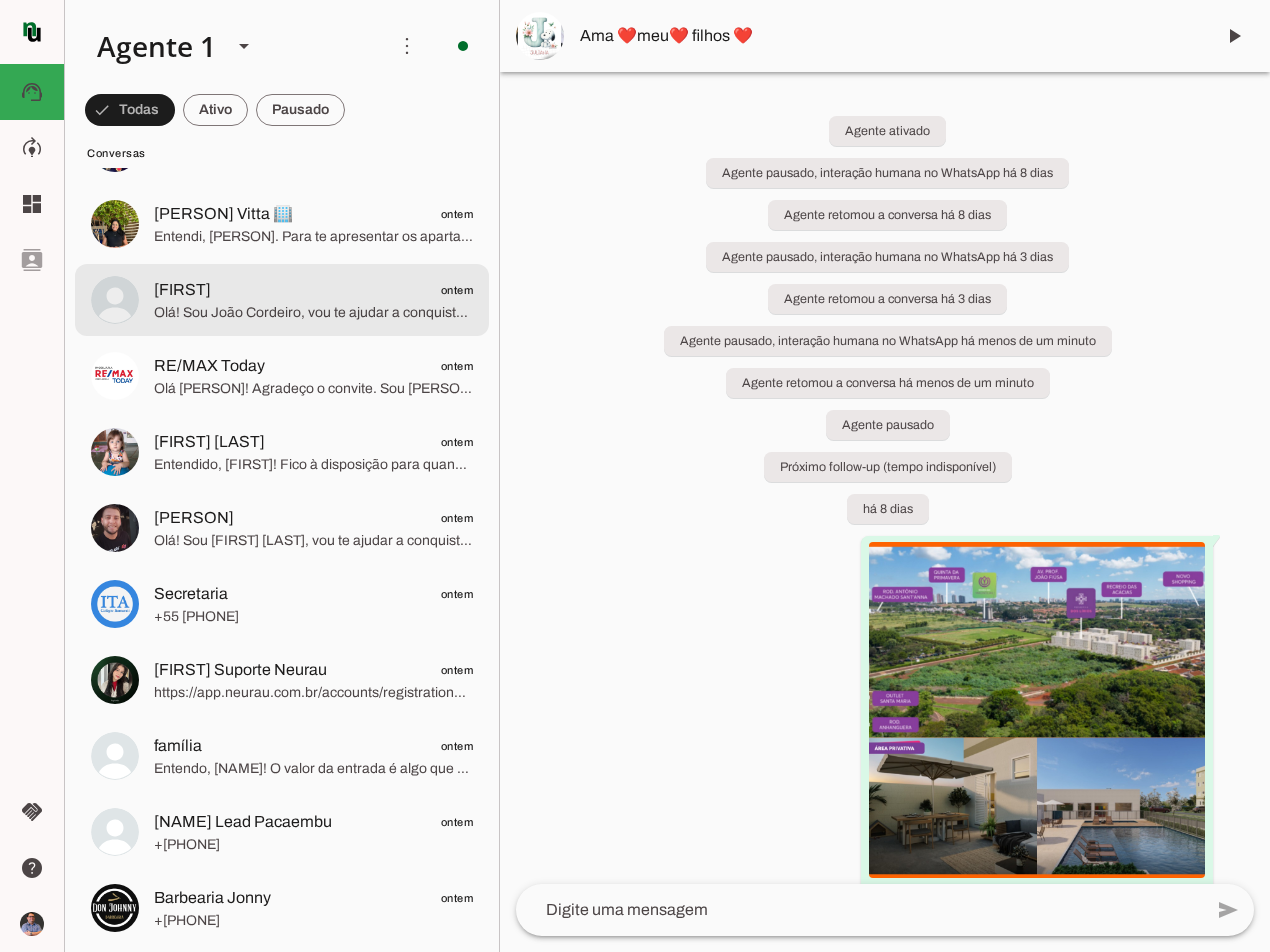 scroll, scrollTop: 1600, scrollLeft: 0, axis: vertical 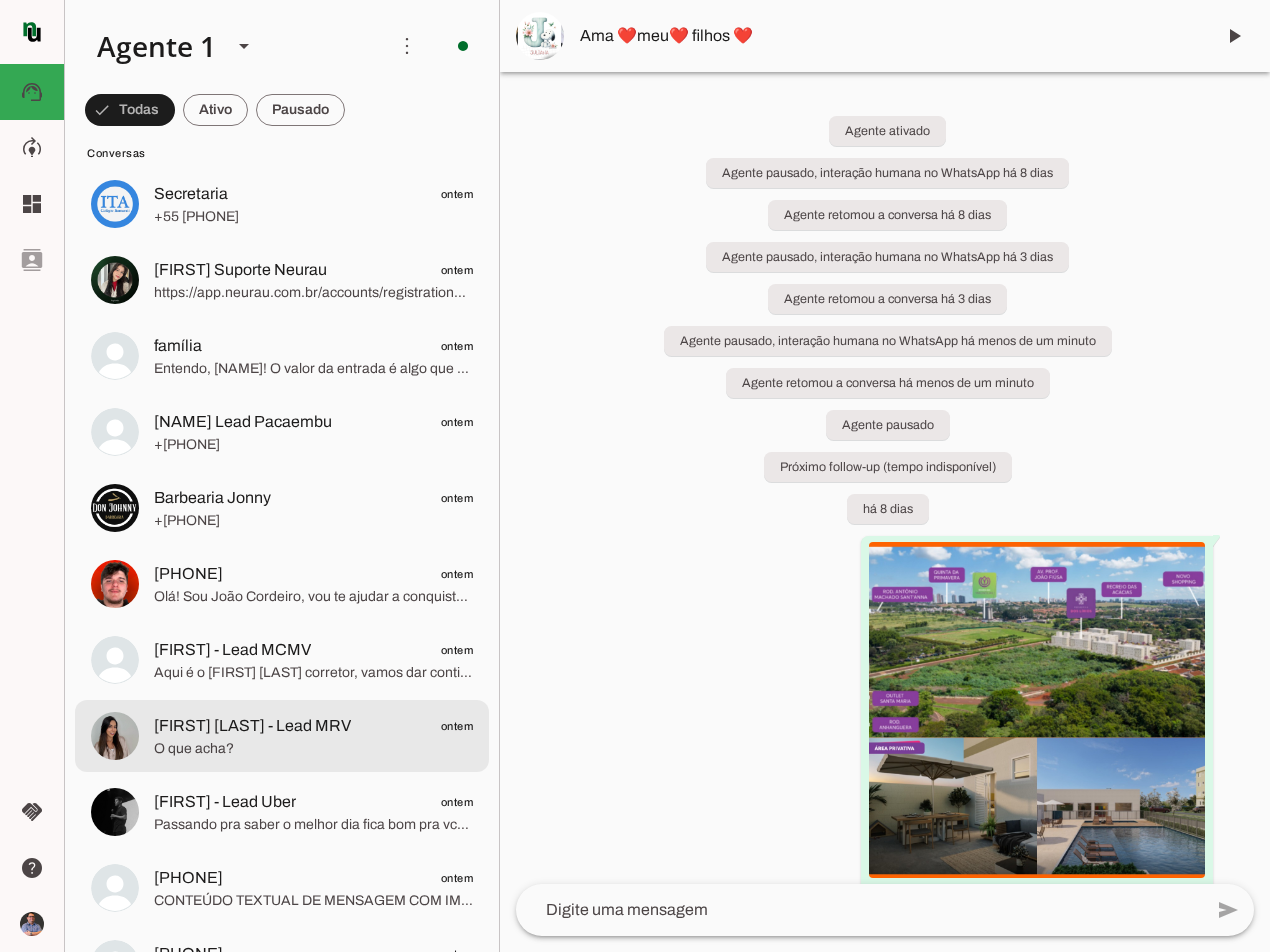 click on "O que acha?" 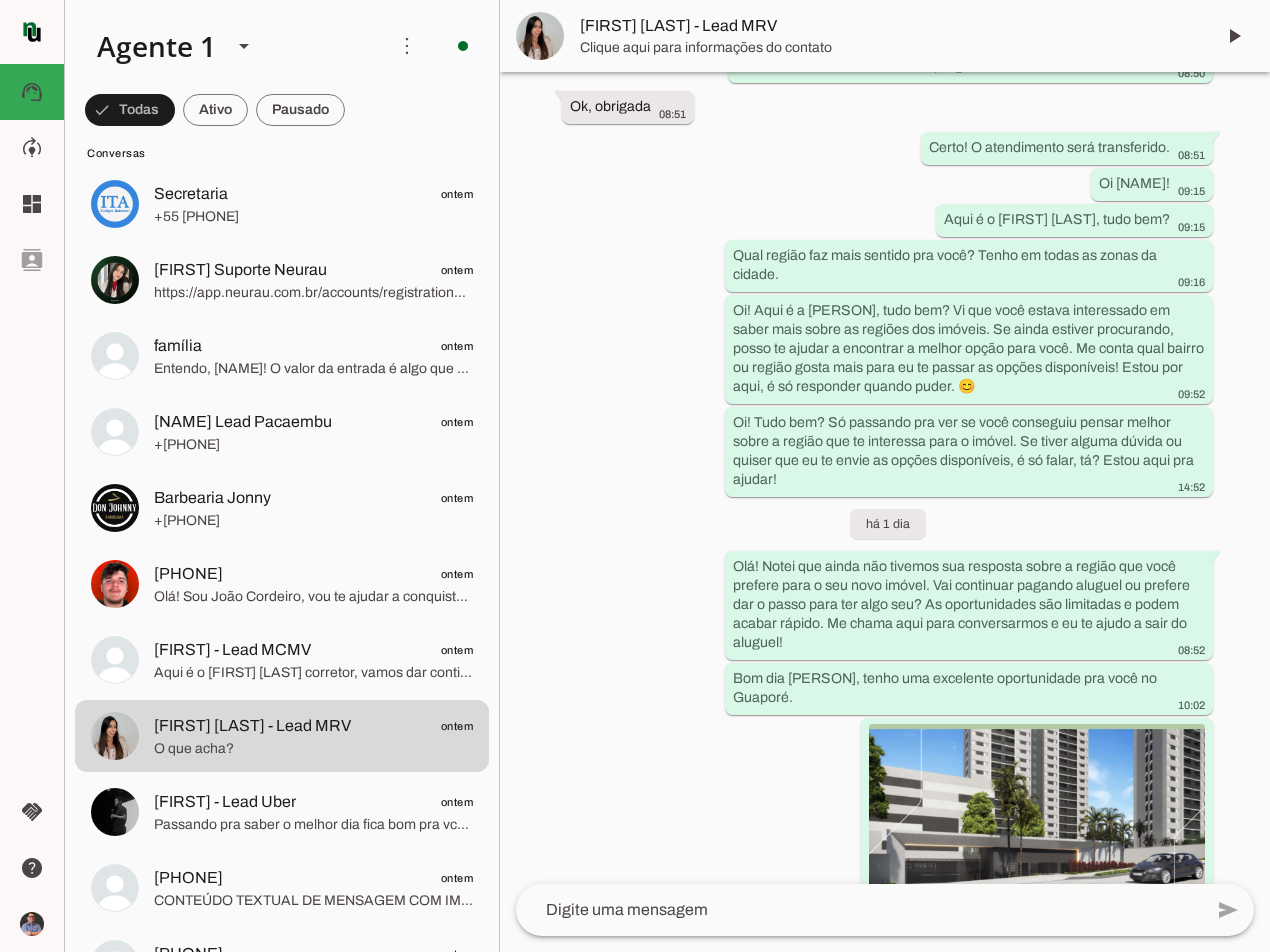 scroll, scrollTop: 1324, scrollLeft: 0, axis: vertical 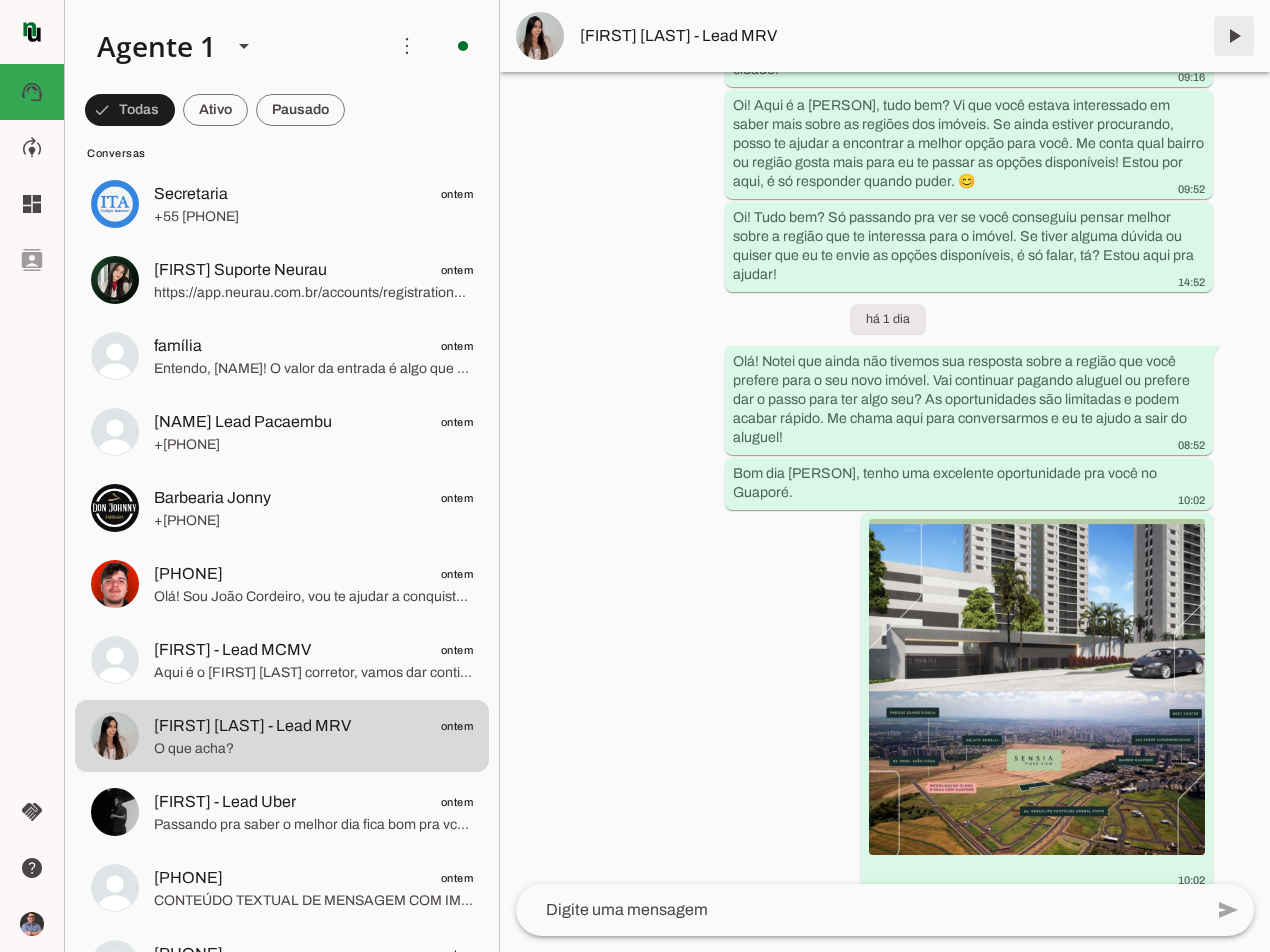 click at bounding box center [1234, 36] 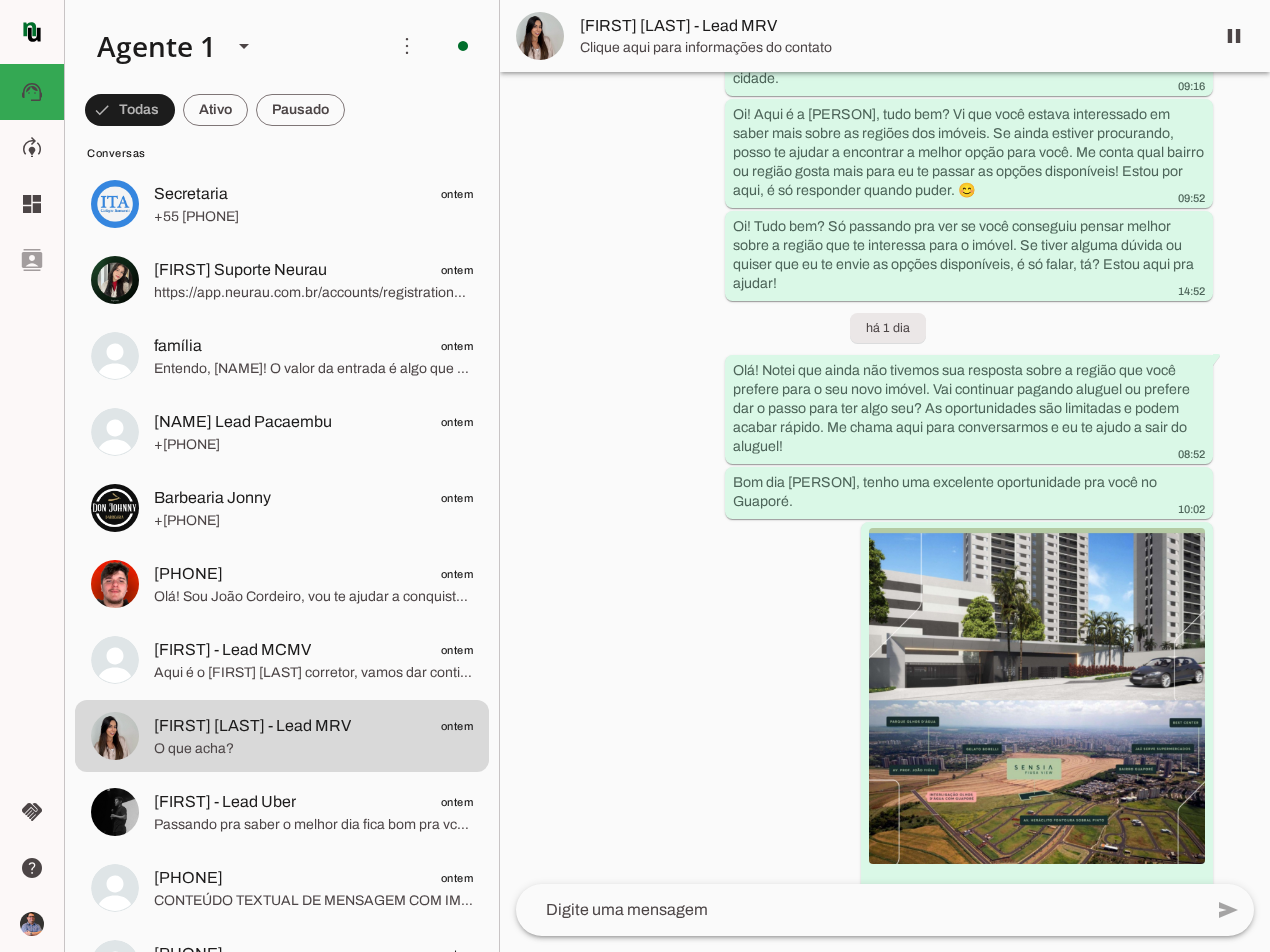 scroll, scrollTop: 1366, scrollLeft: 0, axis: vertical 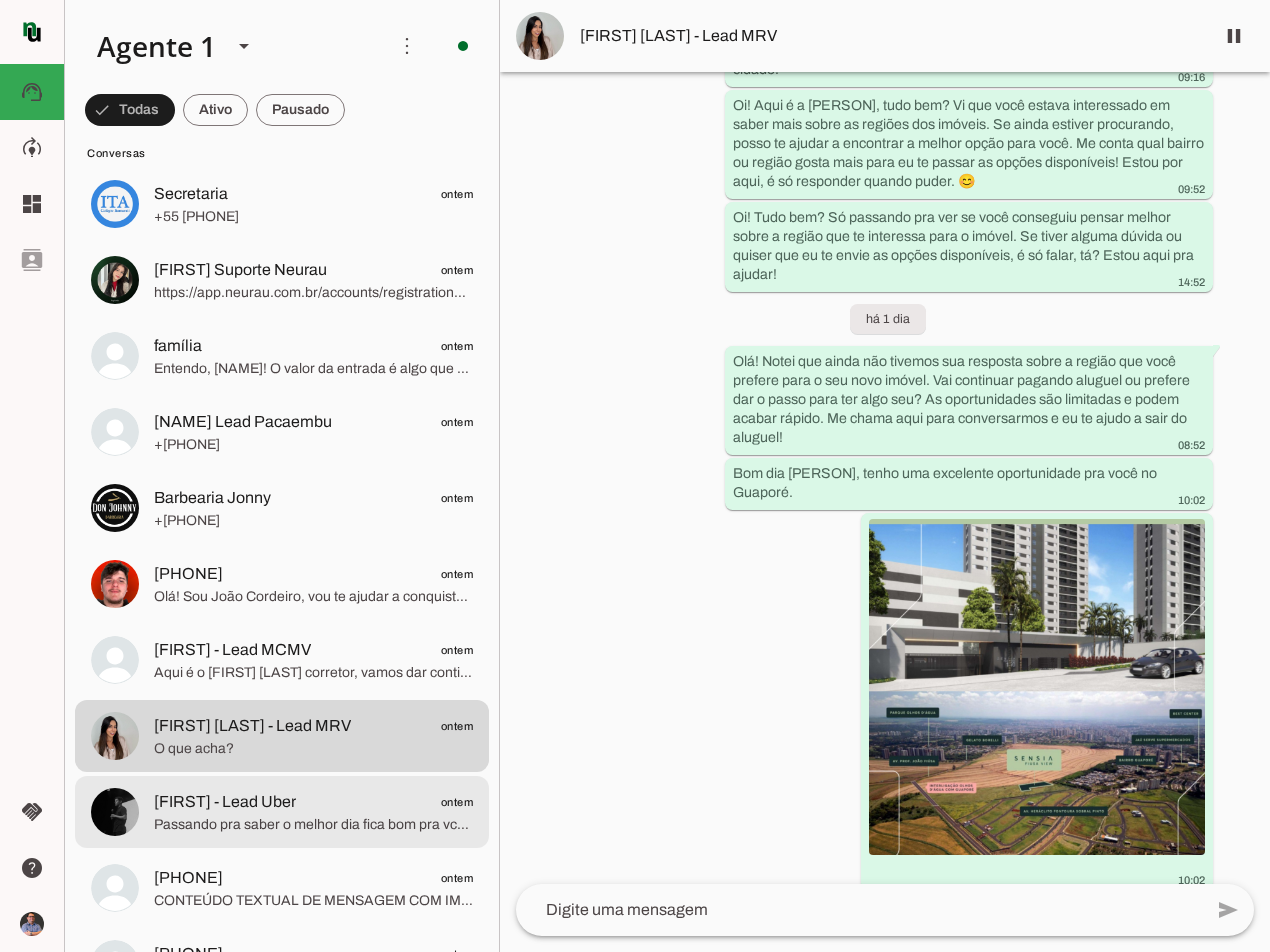click on "[FIRST] - Lead Uber" 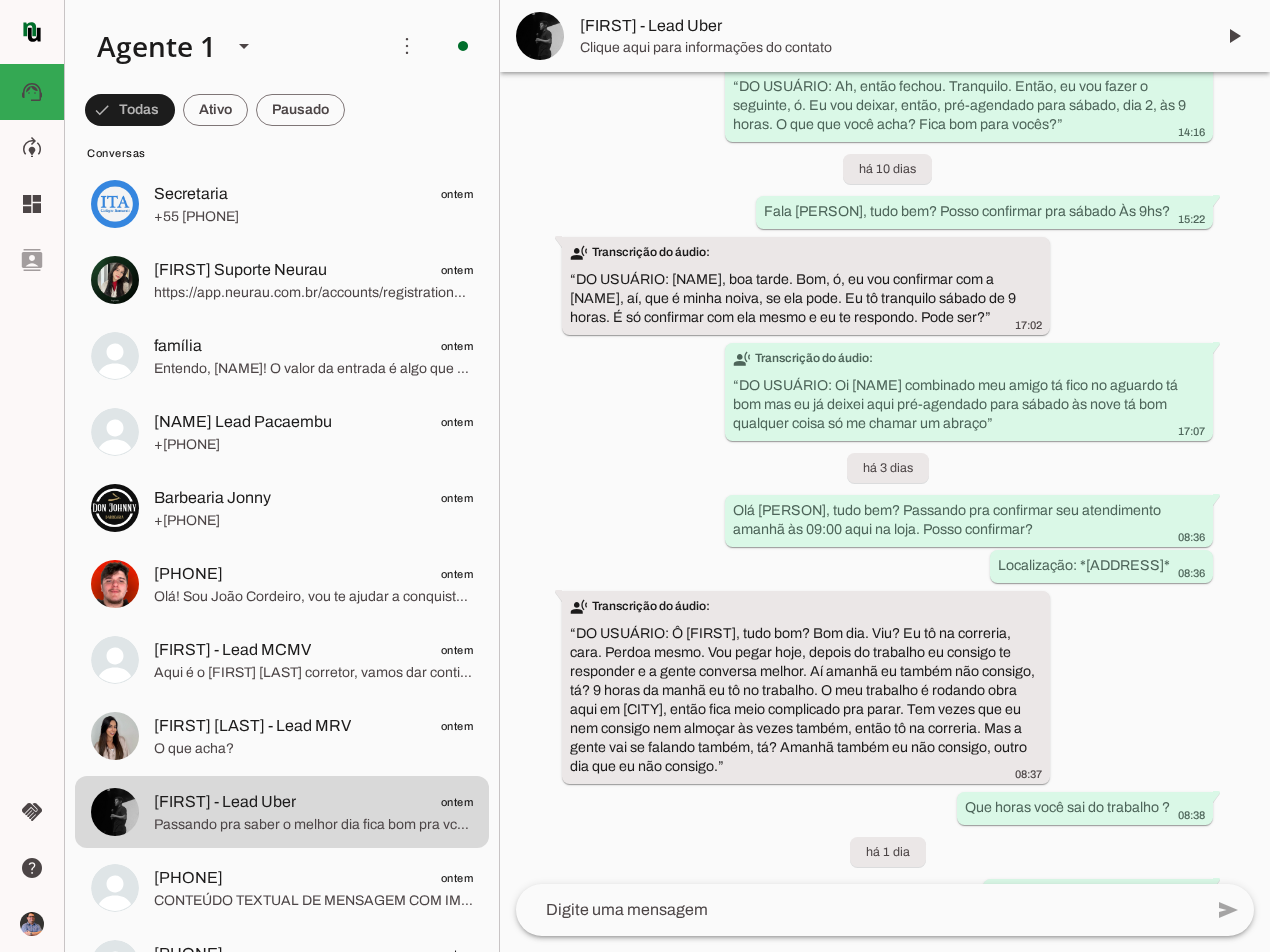 scroll, scrollTop: 1599, scrollLeft: 0, axis: vertical 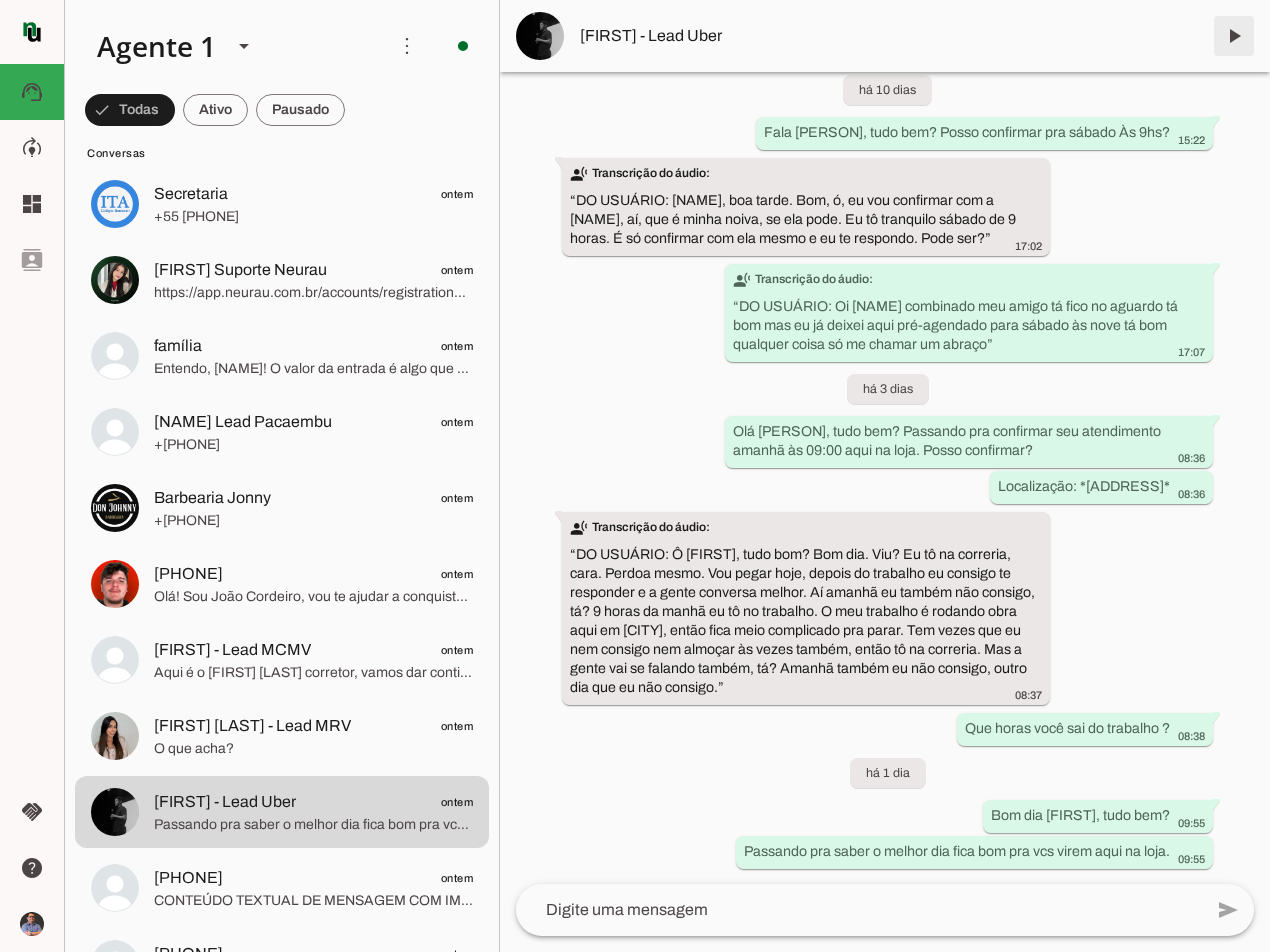 click at bounding box center (1234, 36) 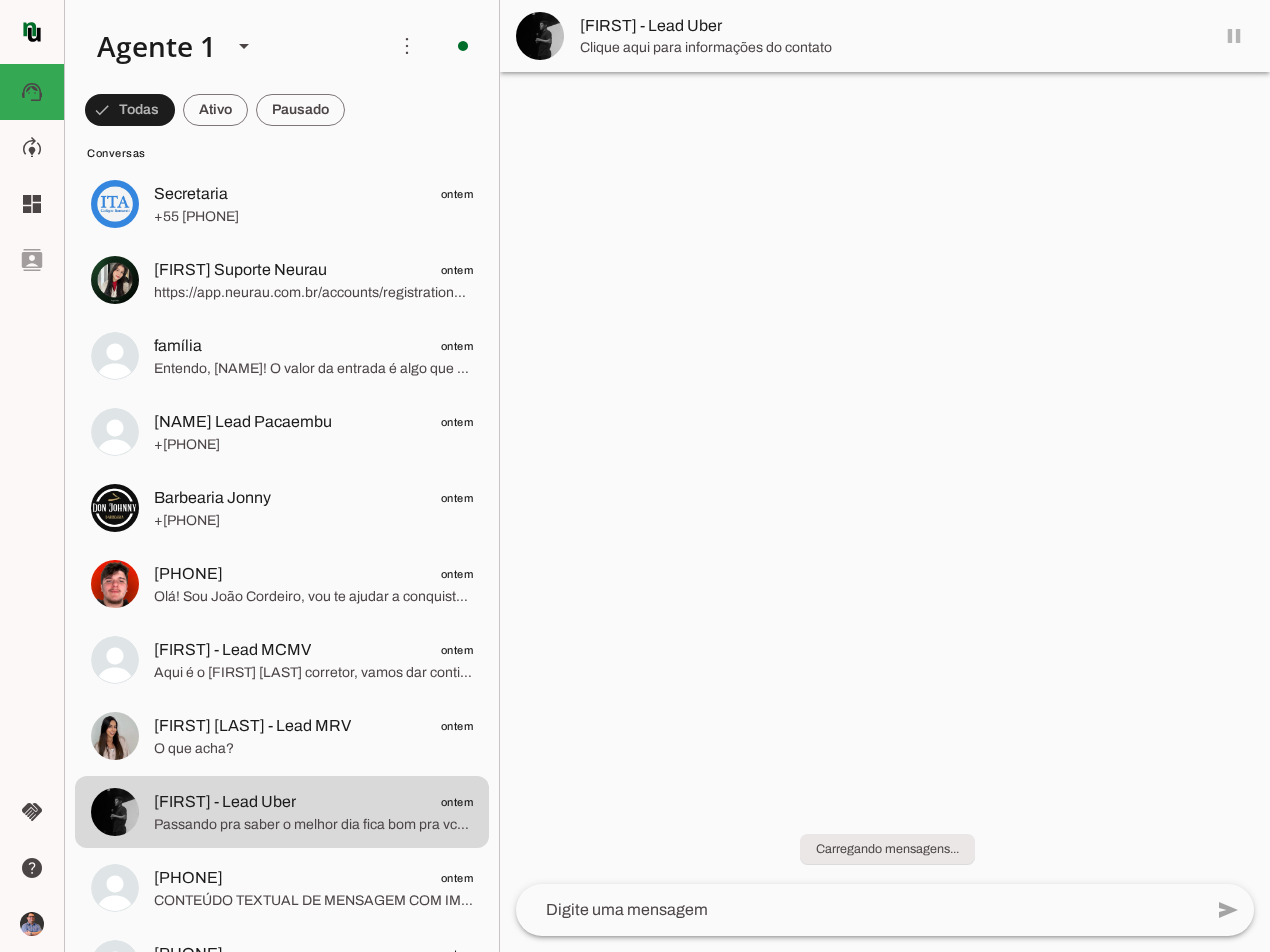 scroll, scrollTop: 0, scrollLeft: 0, axis: both 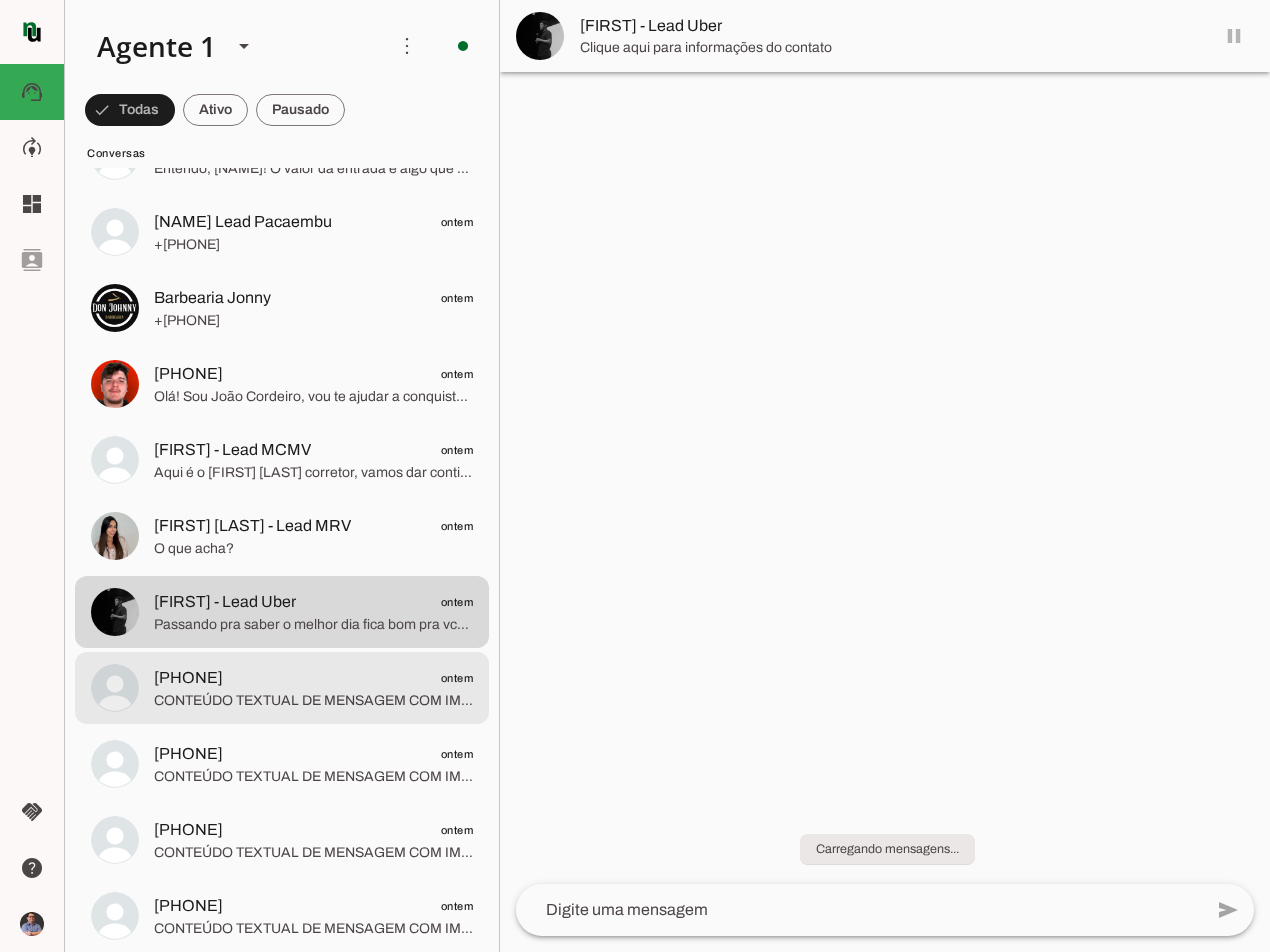 click on "CONTEÚDO TEXTUAL DE MENSAGEM COM IMAGEM (URL https://f004.backblazeb2.com/file/temp-file-download/instances/3E5387B879EFB0917C657AA5FC67D982/3EB031E4B57ABA5F368F7C/Q2BslS56rHybn1DGnRtFMg==.jpeg) : Você ainda sonha com seu imóvel próprio?
Parcelas de *R$750,00/mês* faz sentido pra você?" 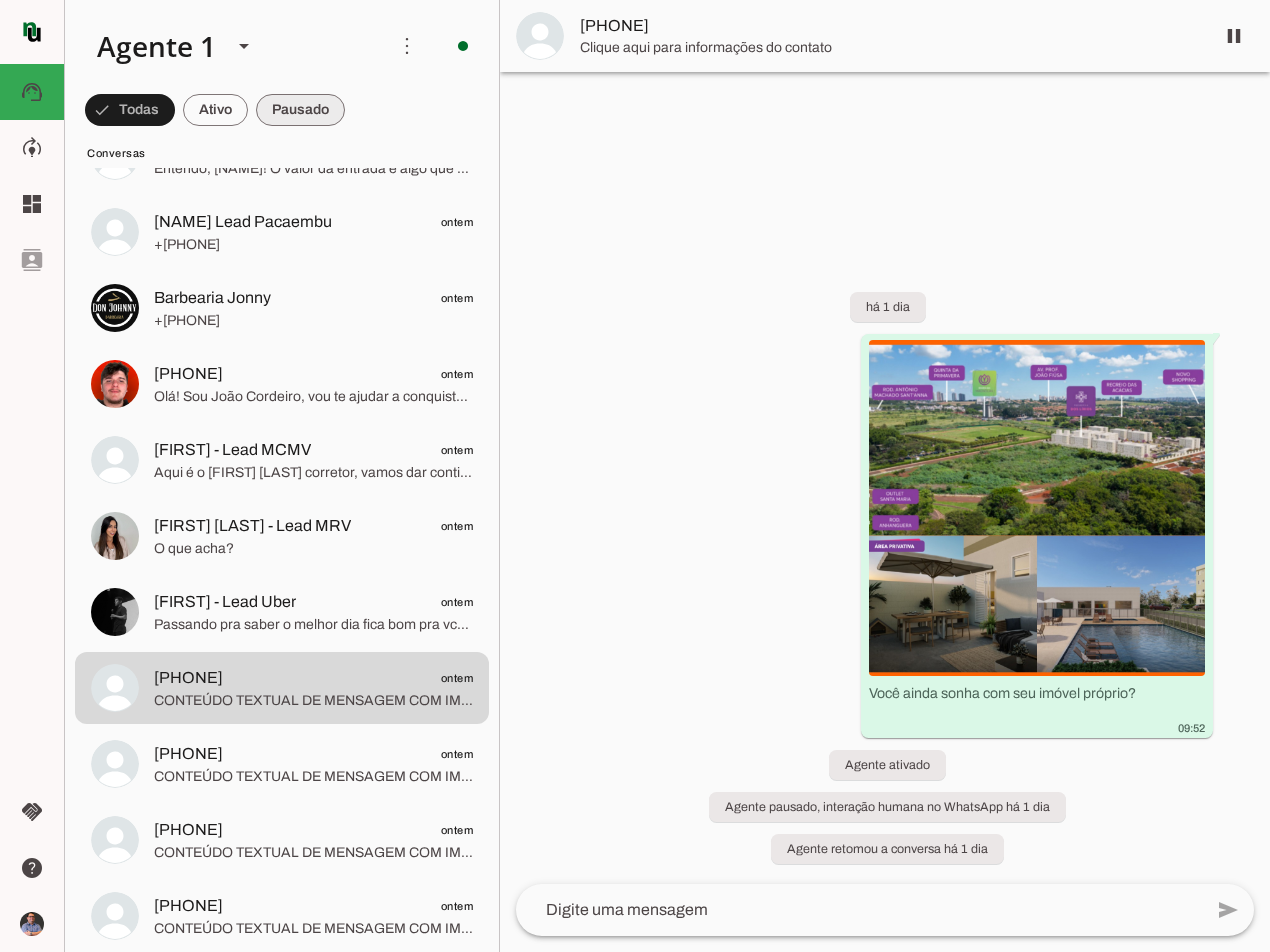 click at bounding box center (130, 110) 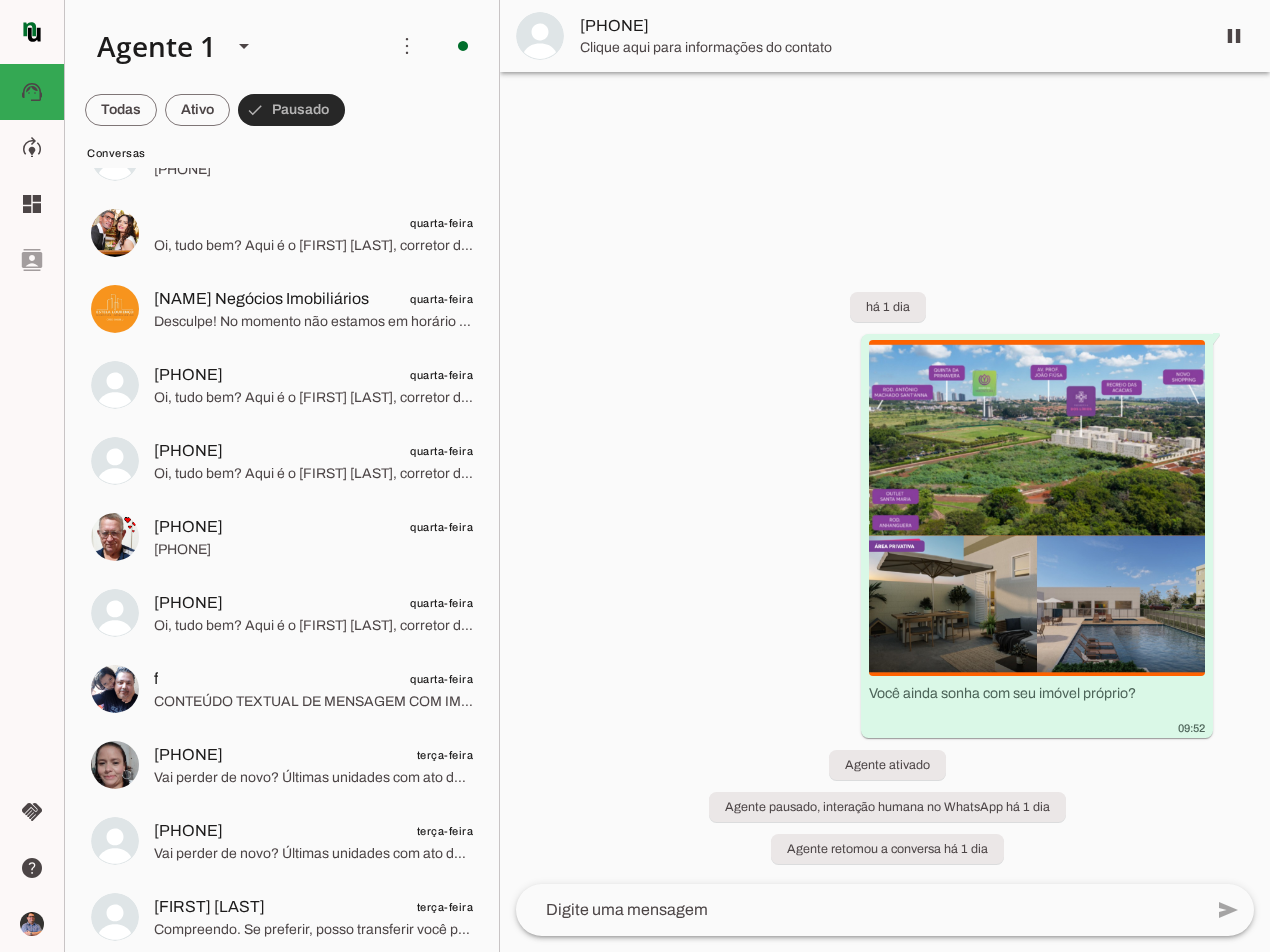 scroll, scrollTop: 1801, scrollLeft: 0, axis: vertical 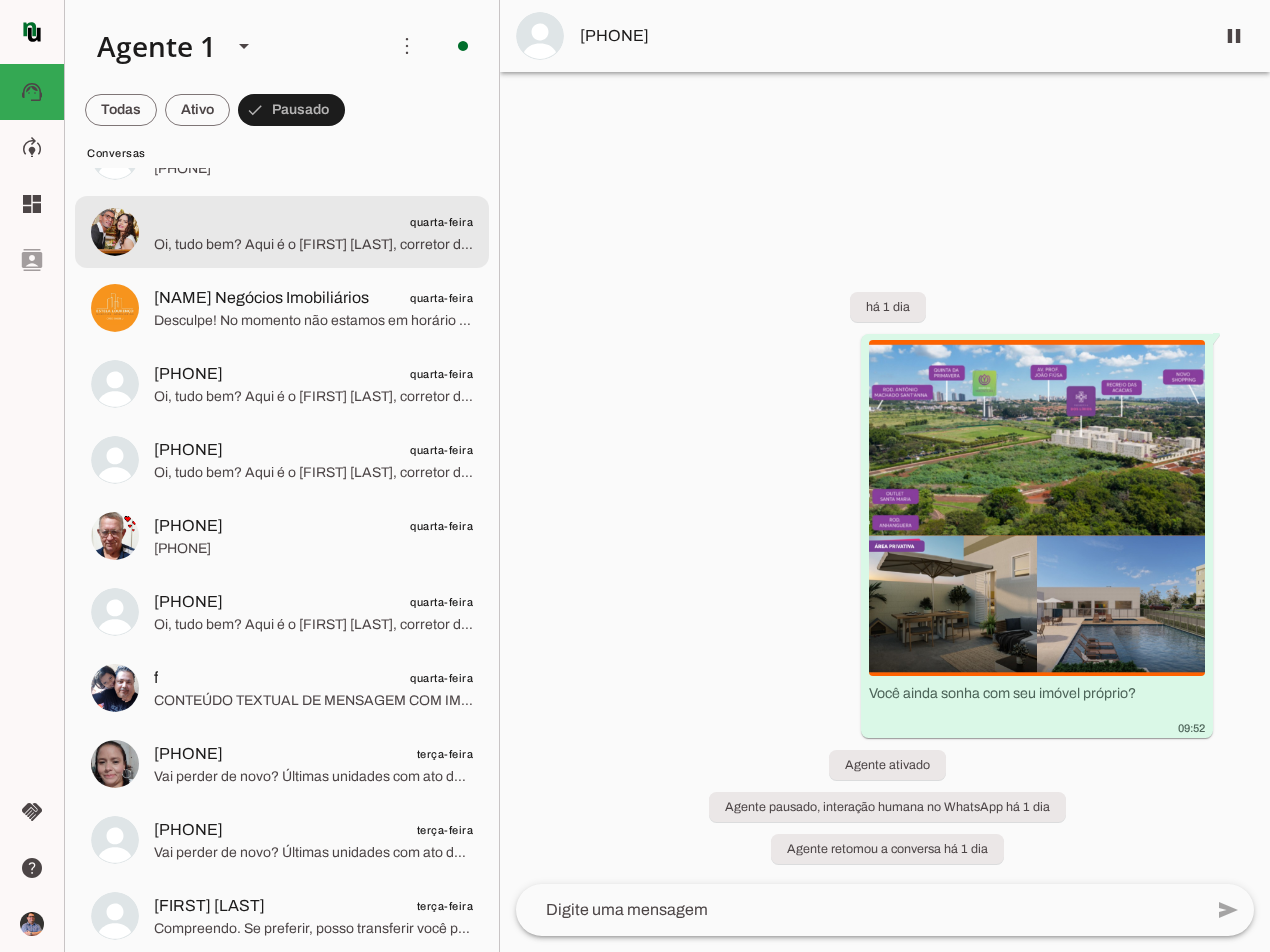 click on "Oi, tudo bem? Aqui é o [FIRST] [LAST], corretor da MRV.
Temos unidades limitadas com parcelas a *partir de R$750/mês* bem mais barato que o aluguel!
Se quiser aproveitar, me chama aqui que te mostro as opções. Dá pra fazer tudo rápido e sem complicações!" 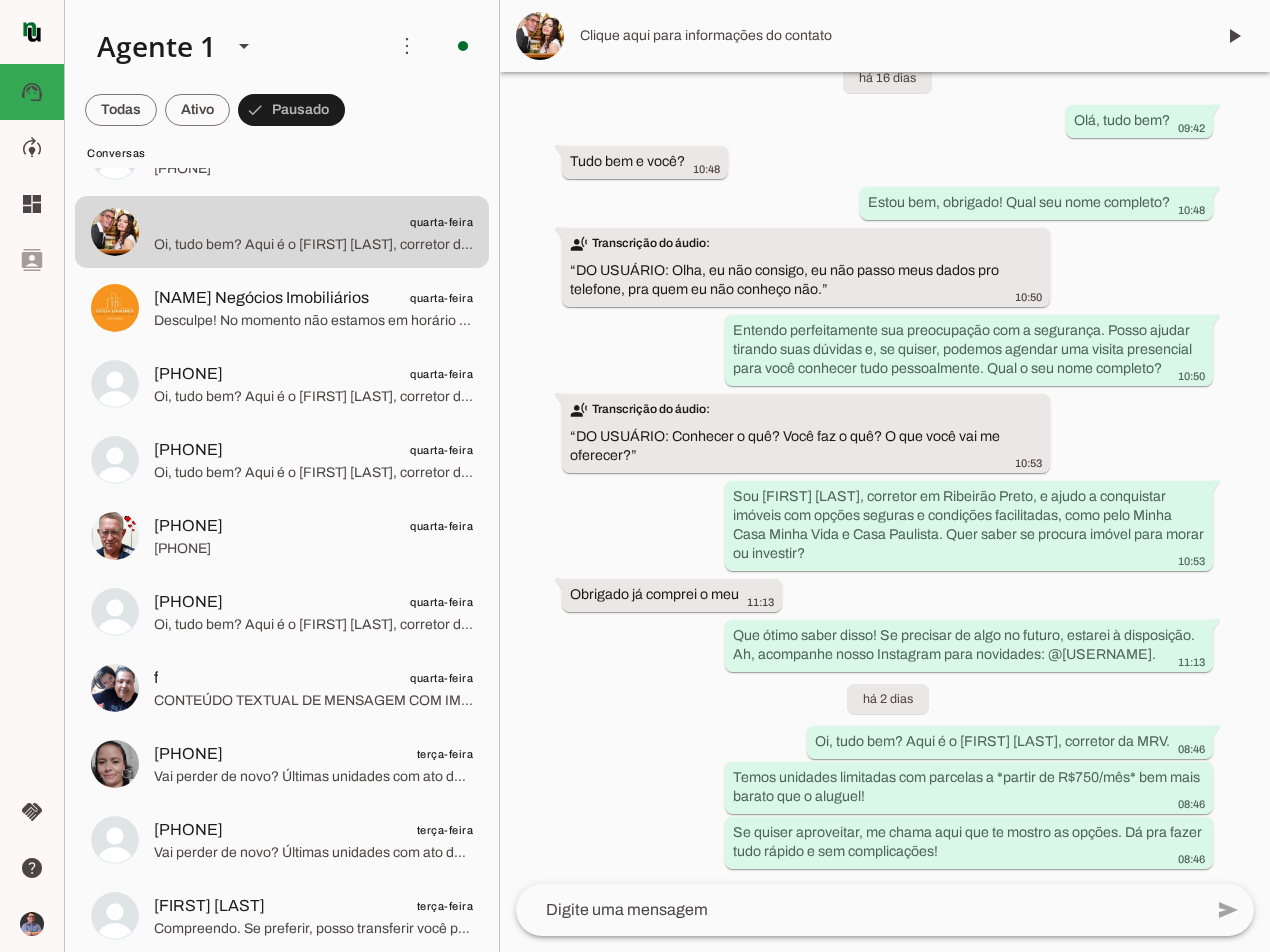 scroll, scrollTop: 301, scrollLeft: 0, axis: vertical 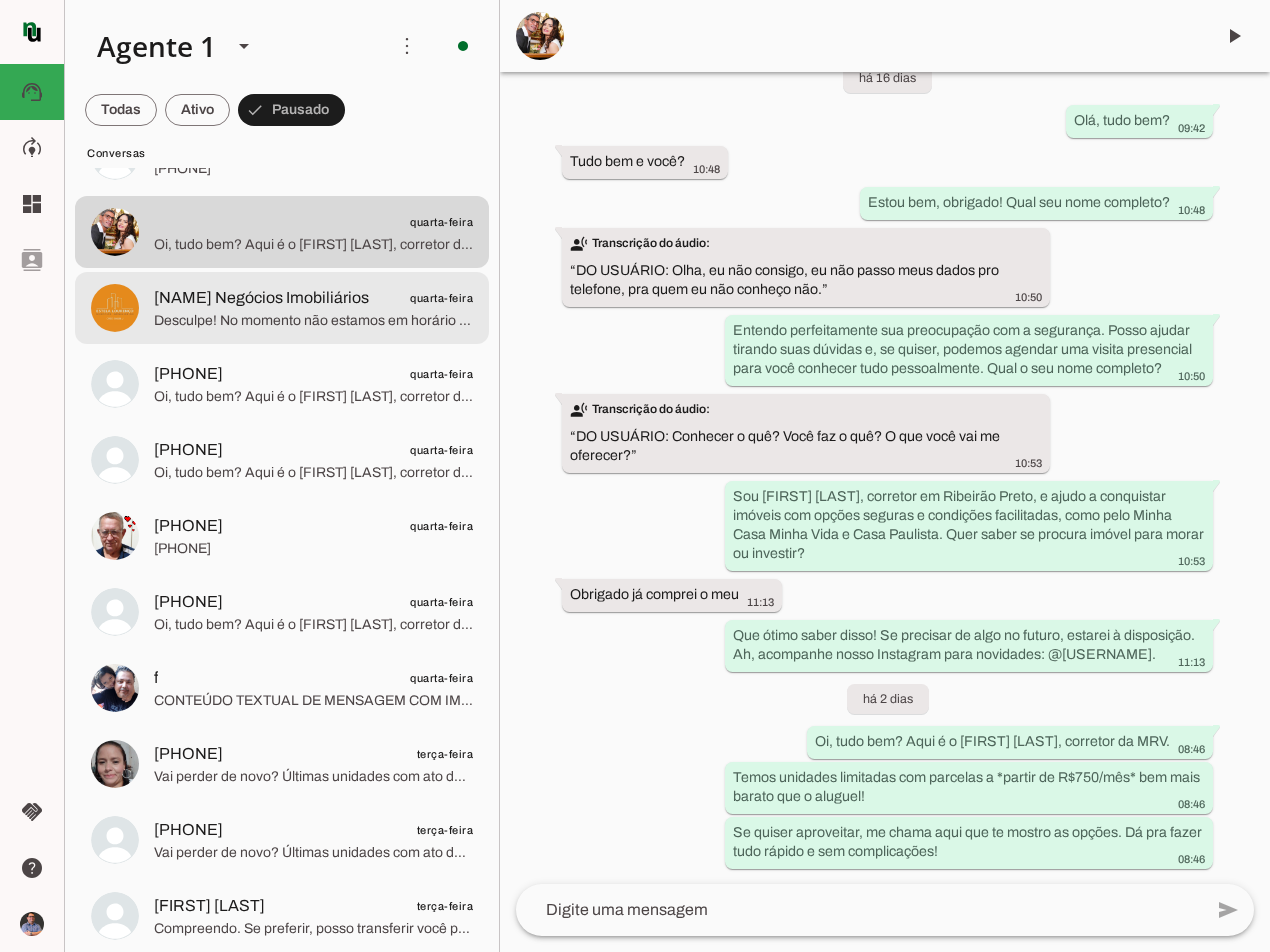 click on "Desculpe! No momento não estamos em horário de atendimento! Nosso horário é de segunda a sexta das 9h00 às 17h00! Retornaremos assim que possível!" 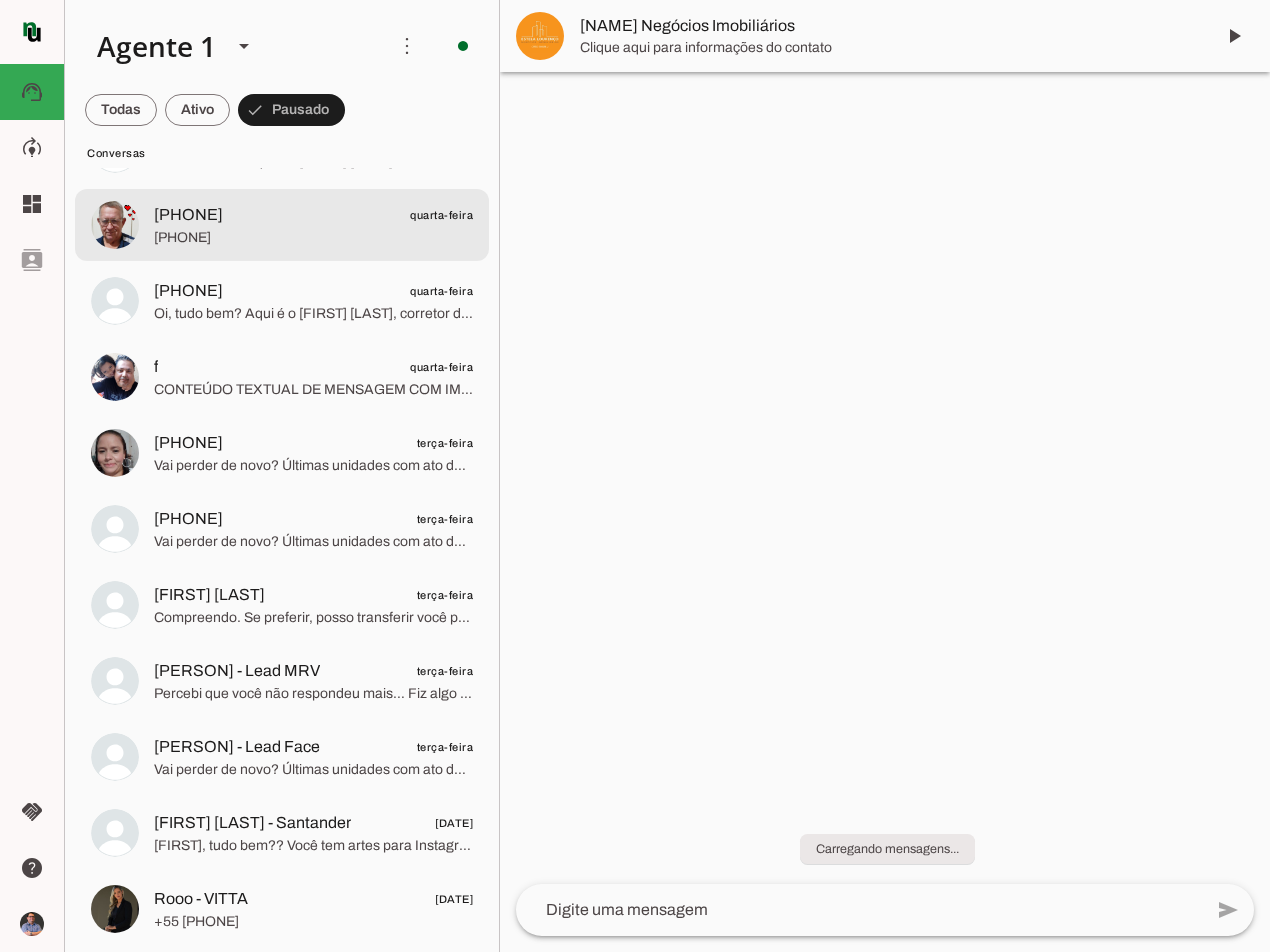 scroll, scrollTop: 2117, scrollLeft: 0, axis: vertical 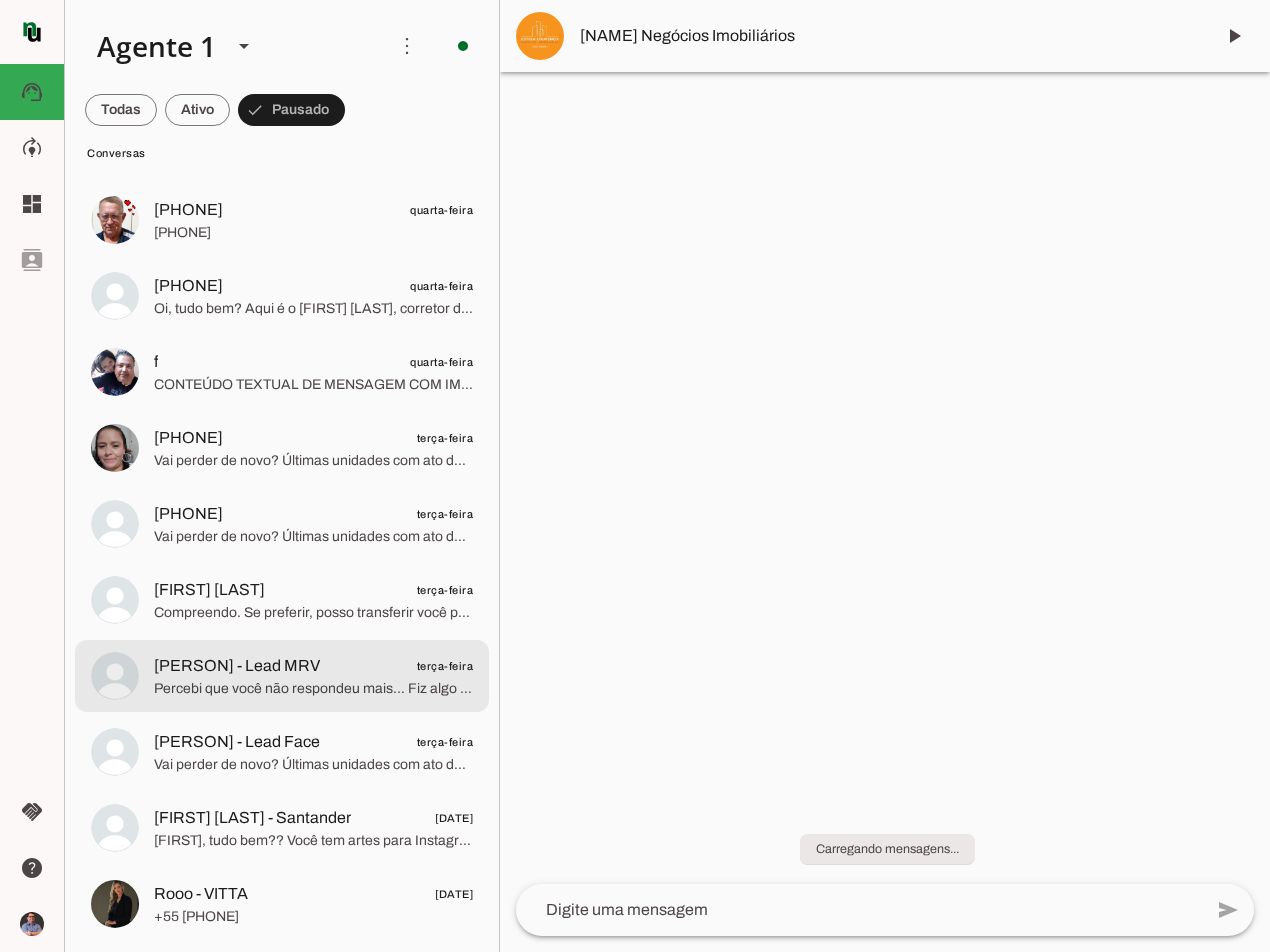 click on "[PERSON] - Lead MRV" 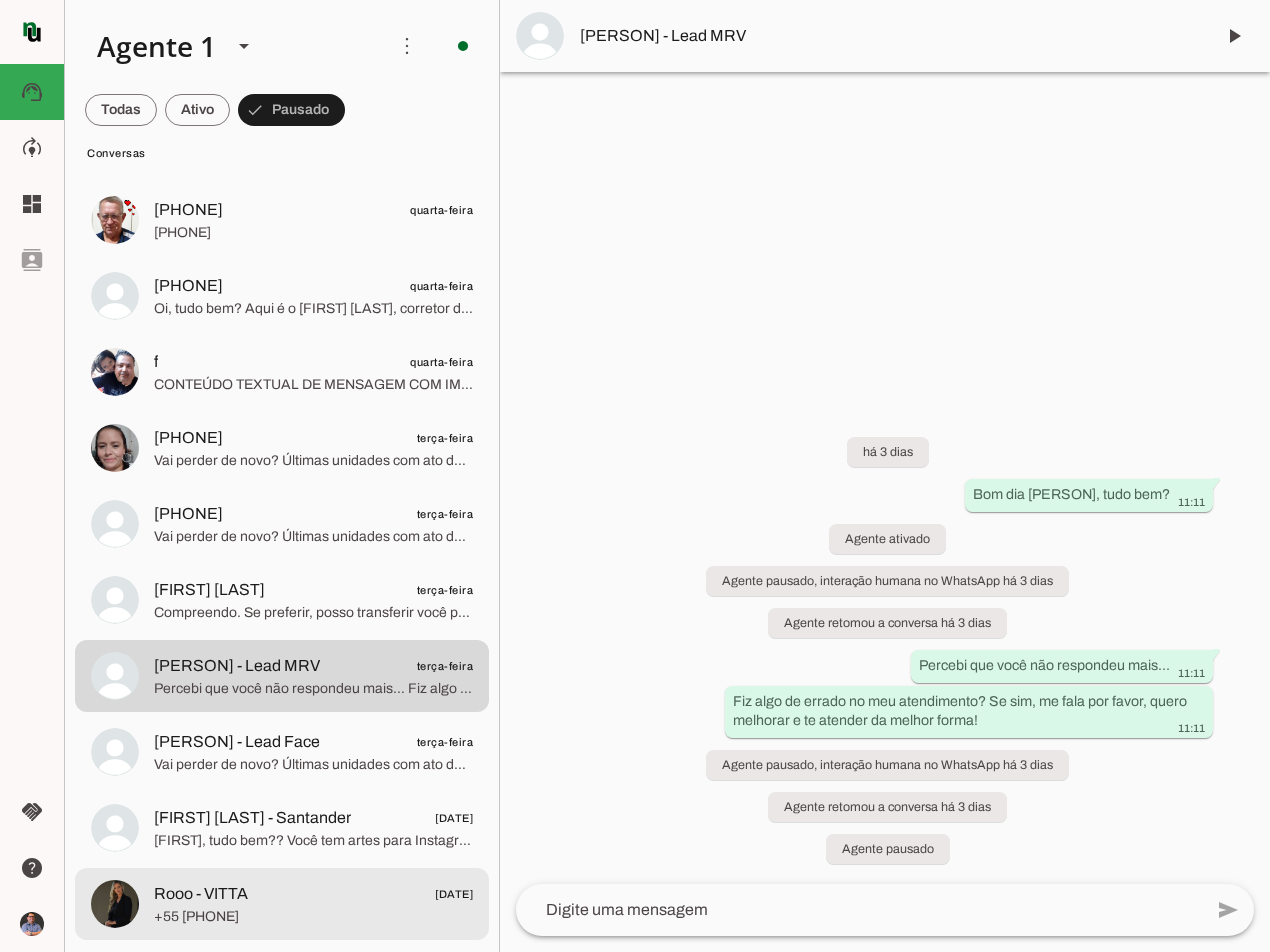 click on "[FIRST] - VITTA
[DATE]
[PHONE]" at bounding box center [282, -1300] 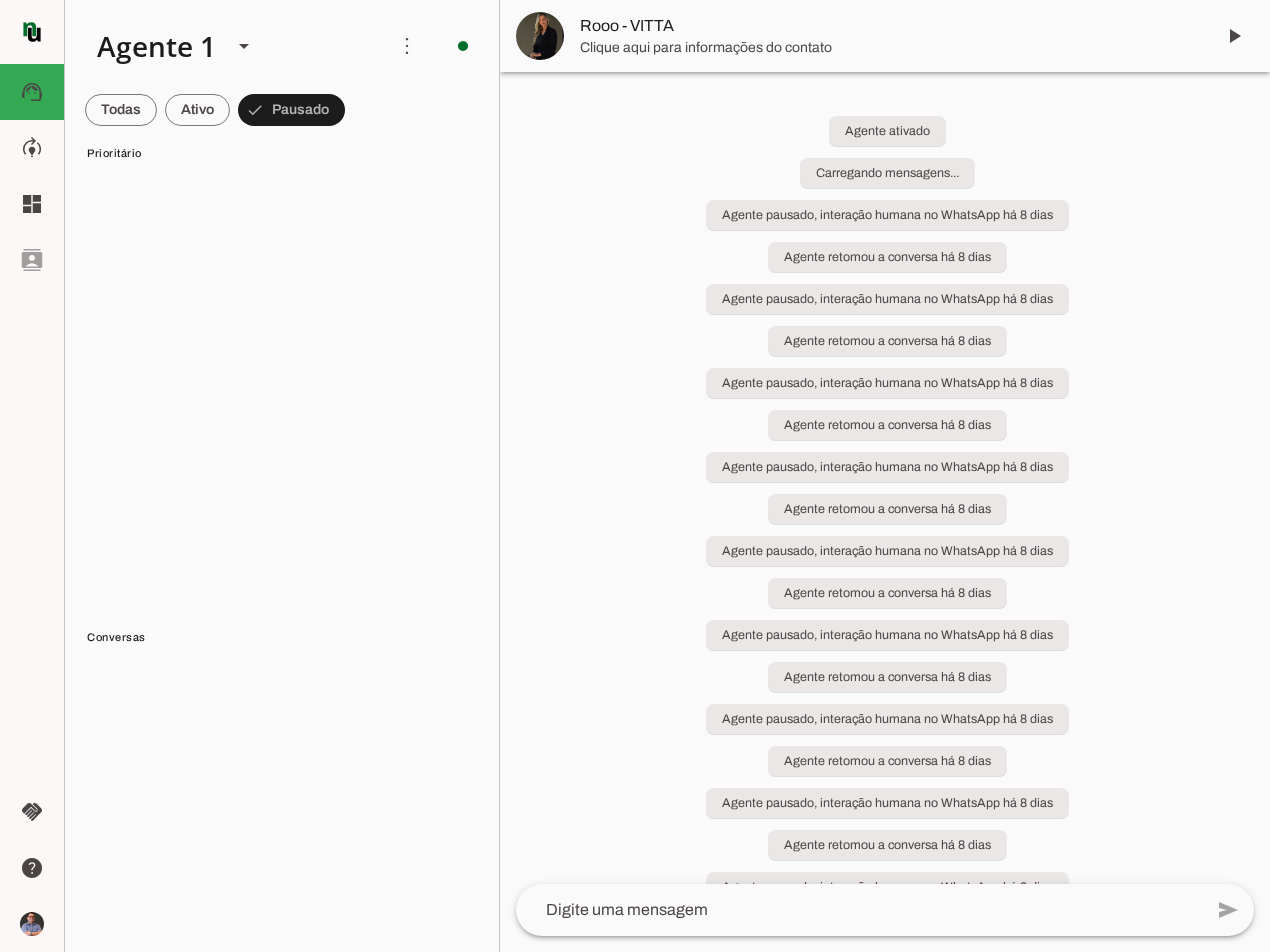 scroll, scrollTop: 0, scrollLeft: 0, axis: both 